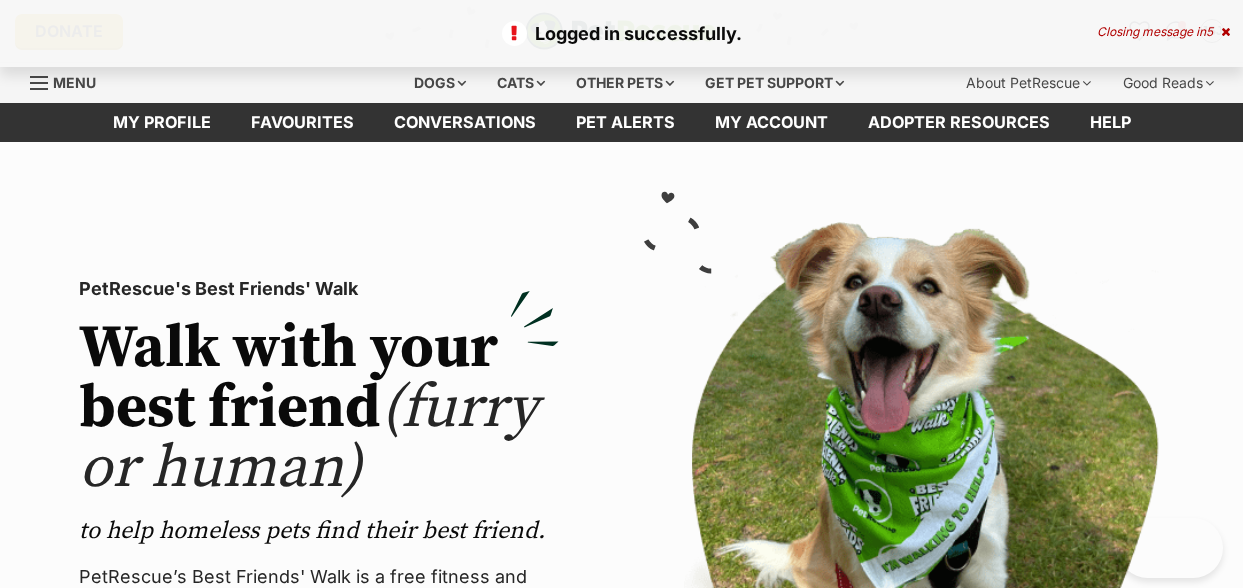 scroll, scrollTop: 0, scrollLeft: 0, axis: both 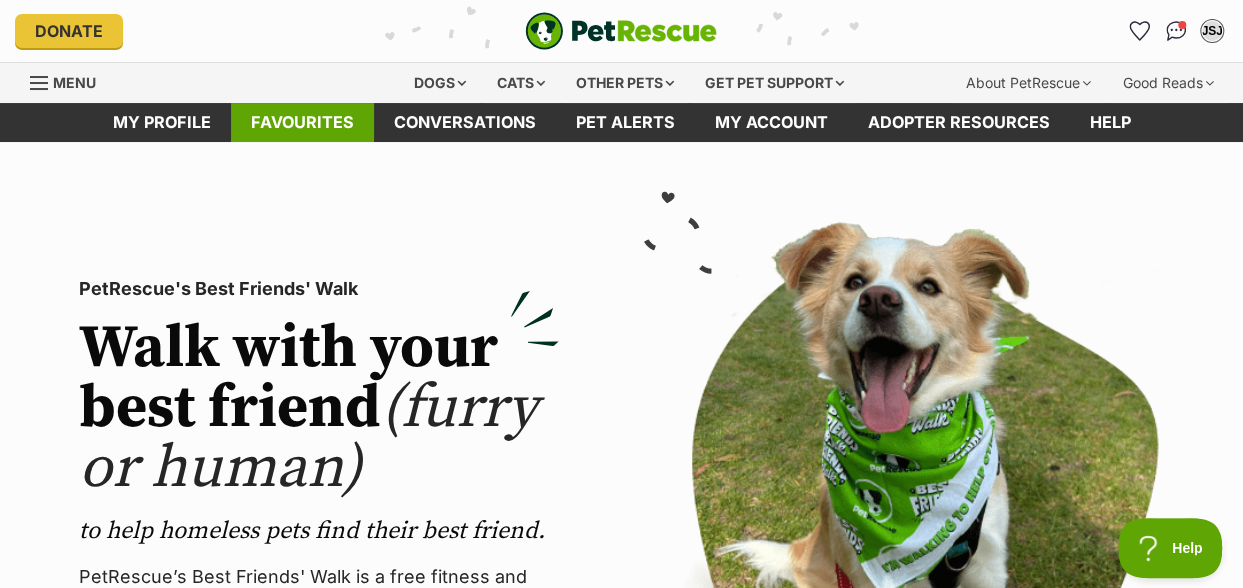 click on "Favourites" at bounding box center [302, 122] 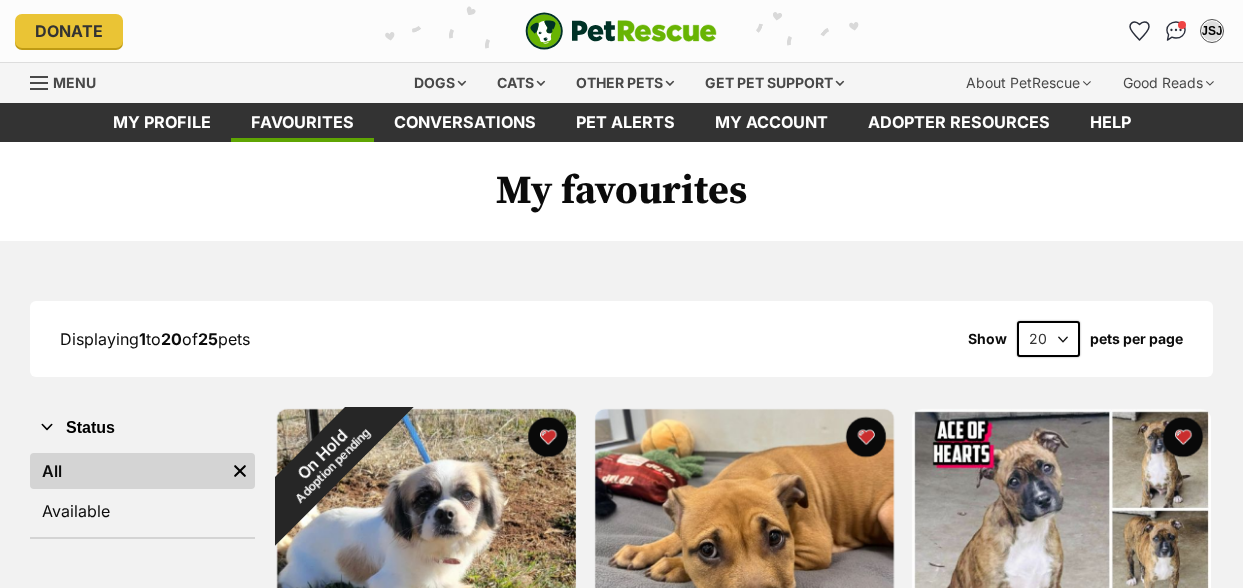 scroll, scrollTop: 0, scrollLeft: 0, axis: both 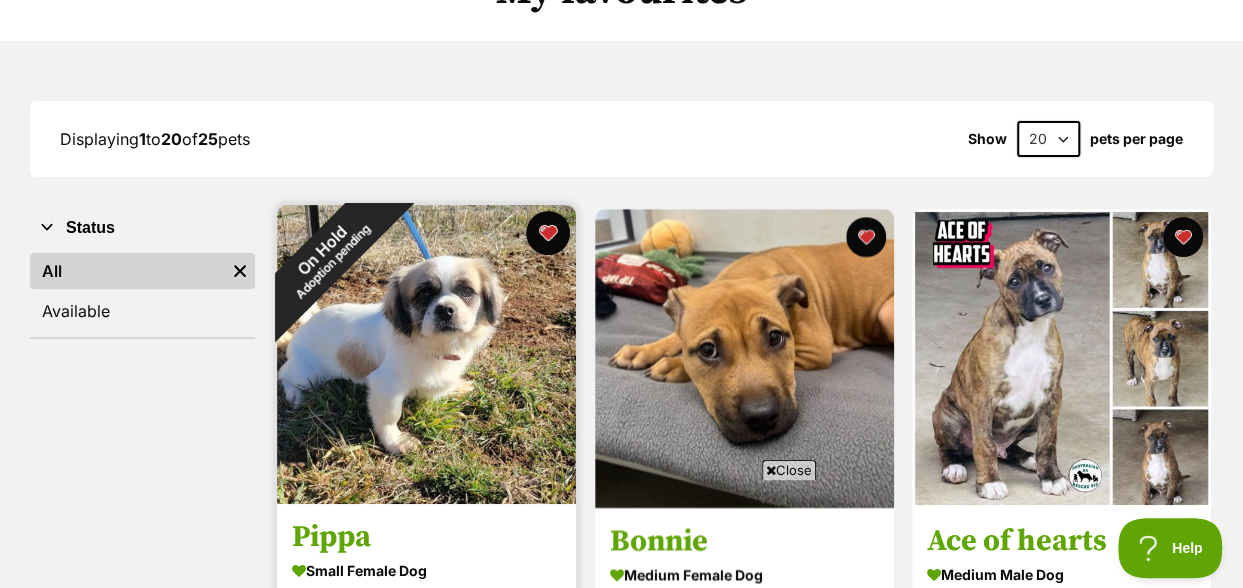 click at bounding box center (548, 233) 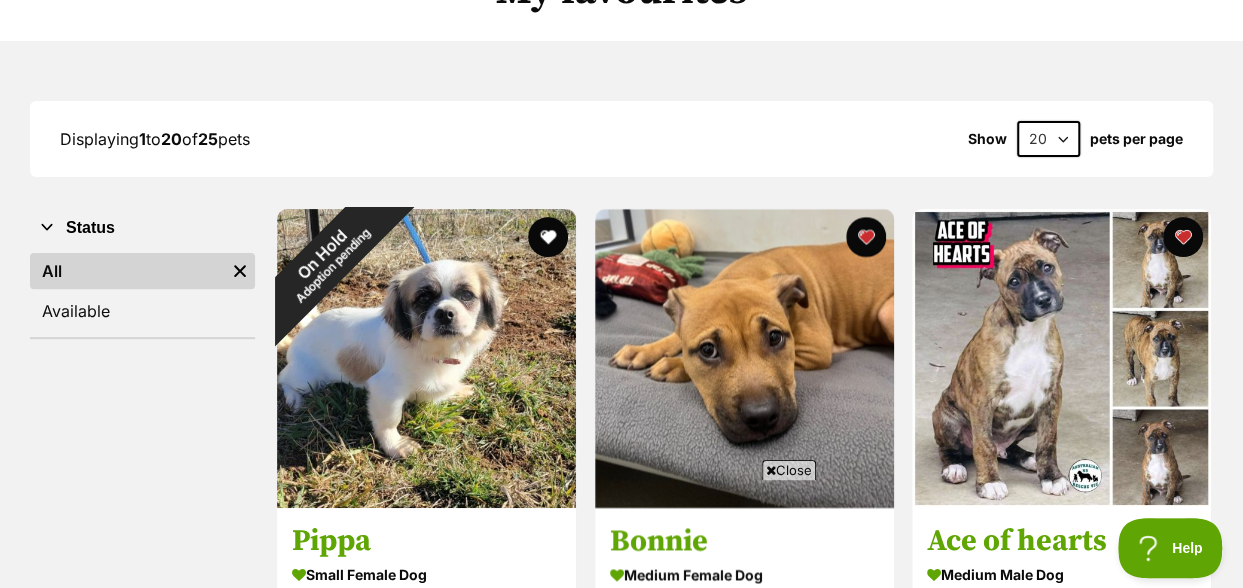 click on "Close" at bounding box center [789, 470] 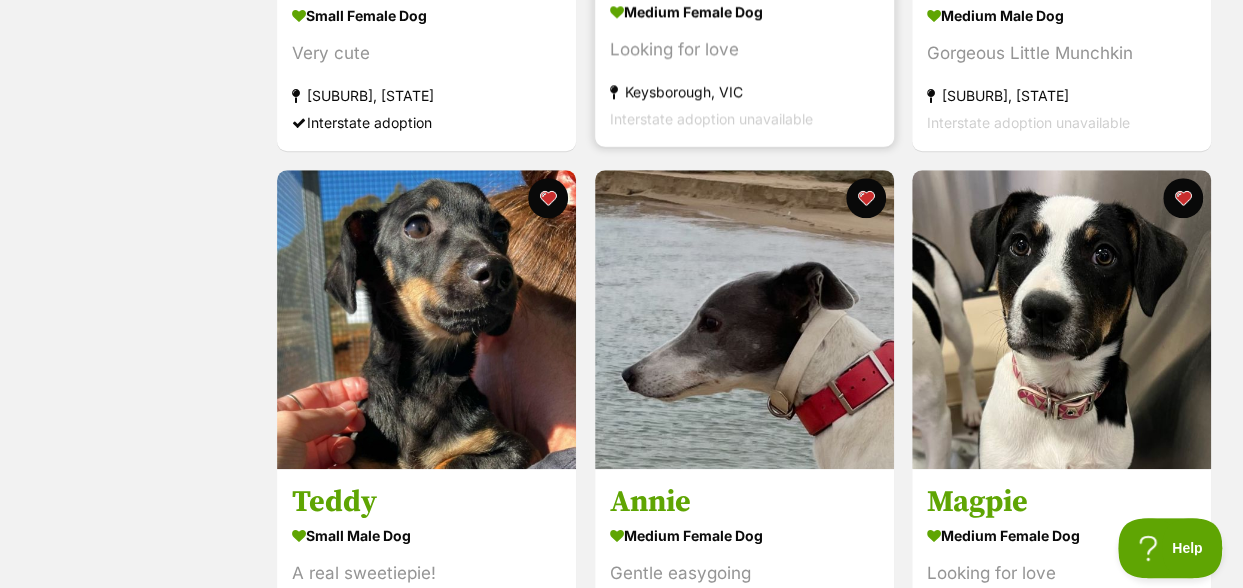 scroll, scrollTop: 800, scrollLeft: 0, axis: vertical 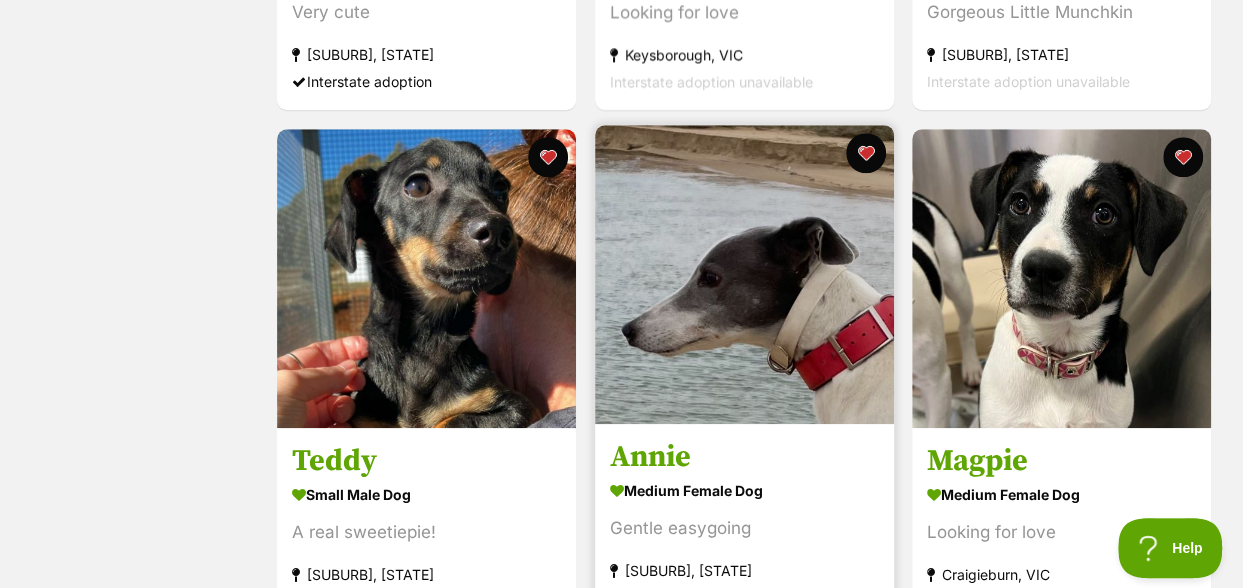 click at bounding box center (744, 274) 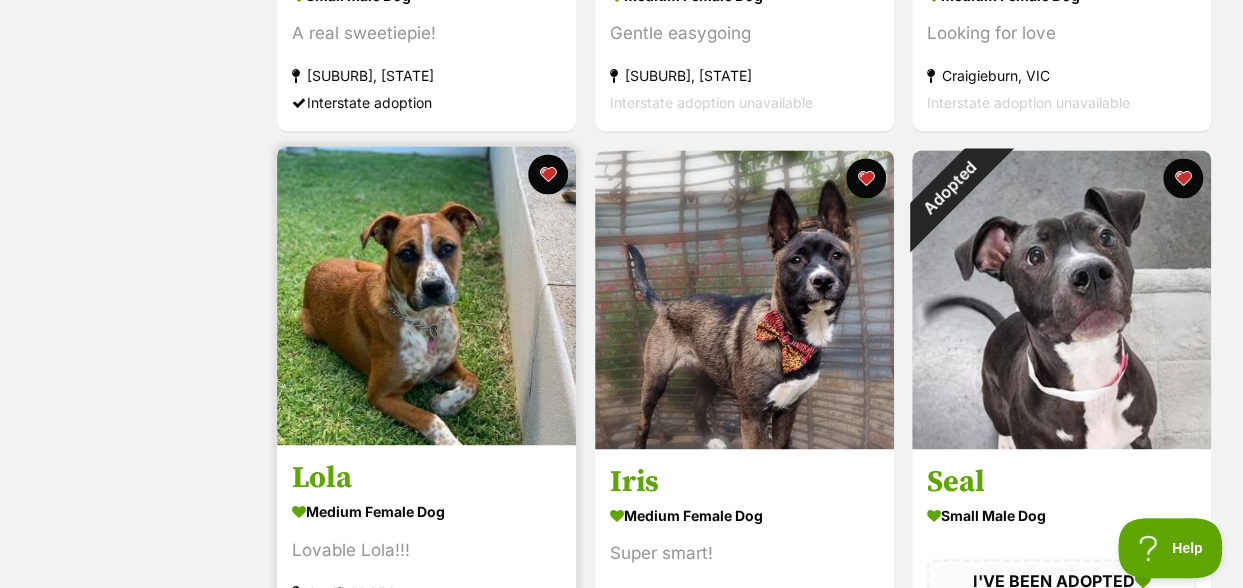 scroll, scrollTop: 1300, scrollLeft: 0, axis: vertical 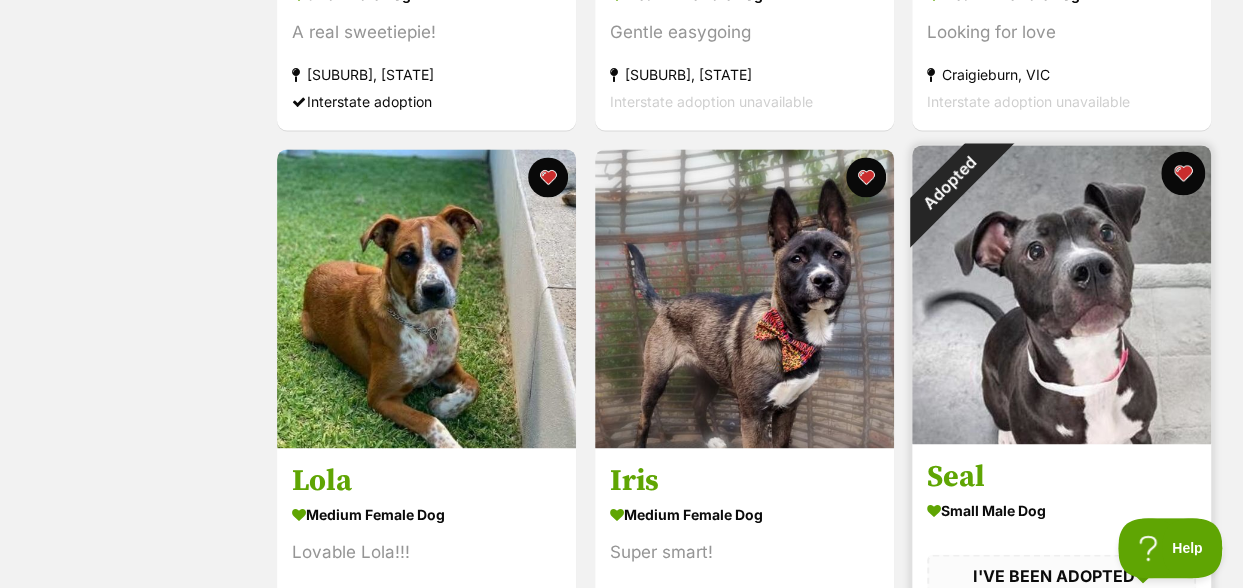 click at bounding box center [1183, 173] 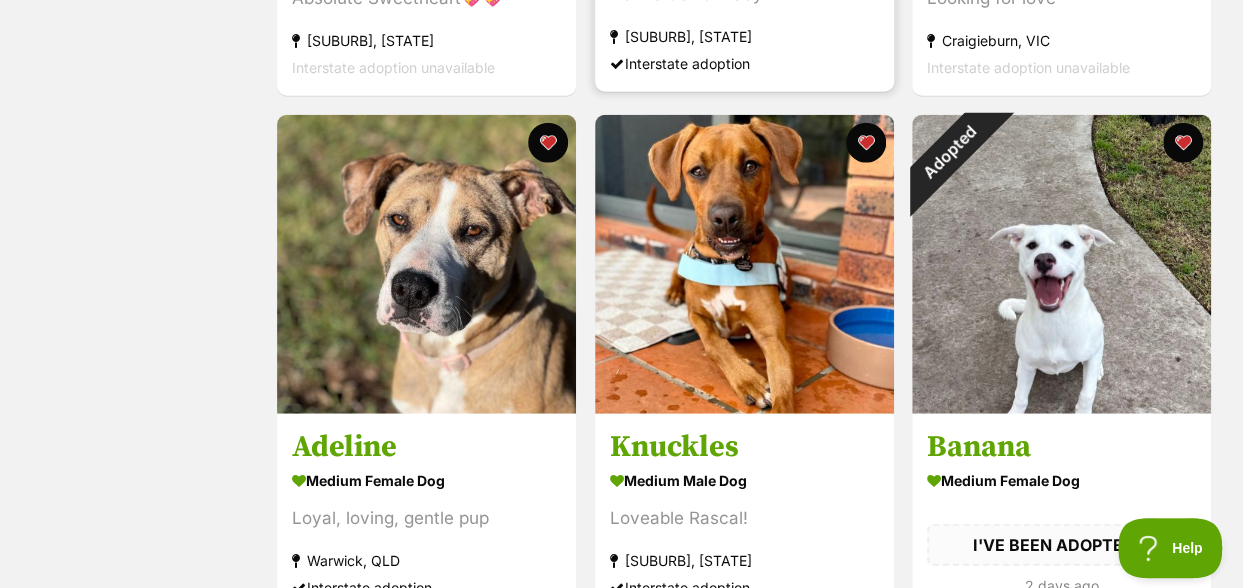 scroll, scrollTop: 2400, scrollLeft: 0, axis: vertical 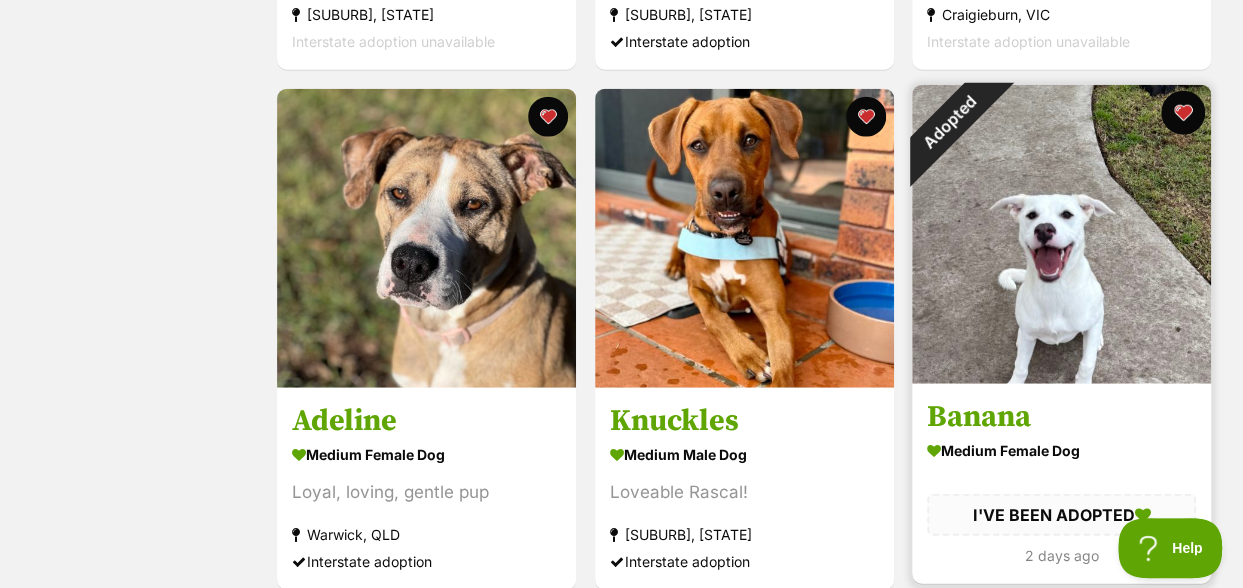 click at bounding box center [1183, 113] 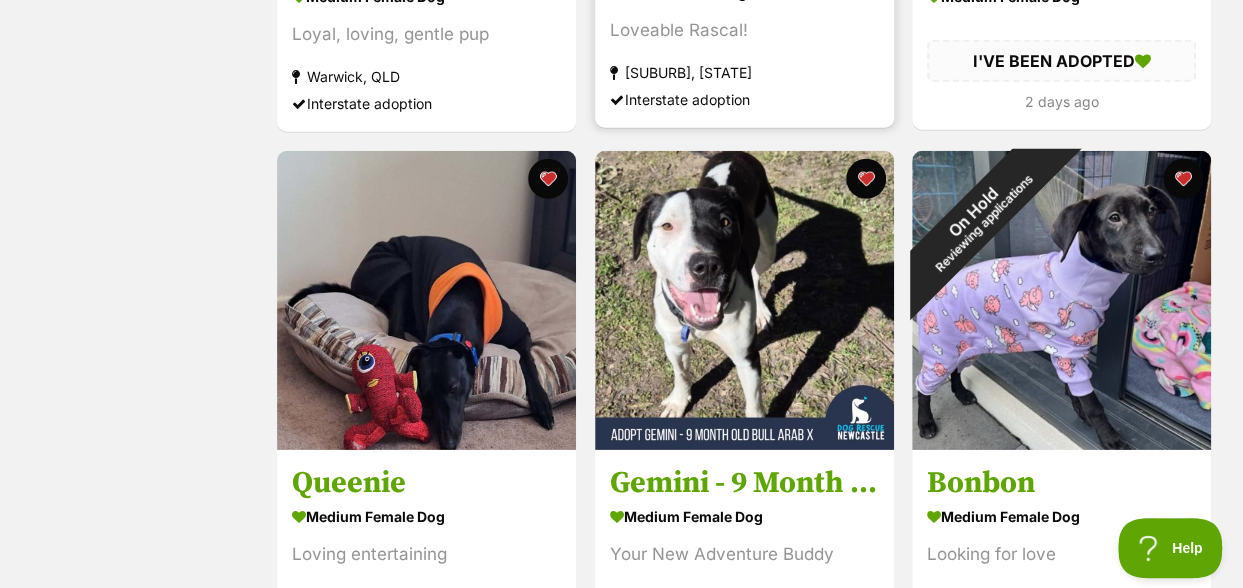 scroll, scrollTop: 2900, scrollLeft: 0, axis: vertical 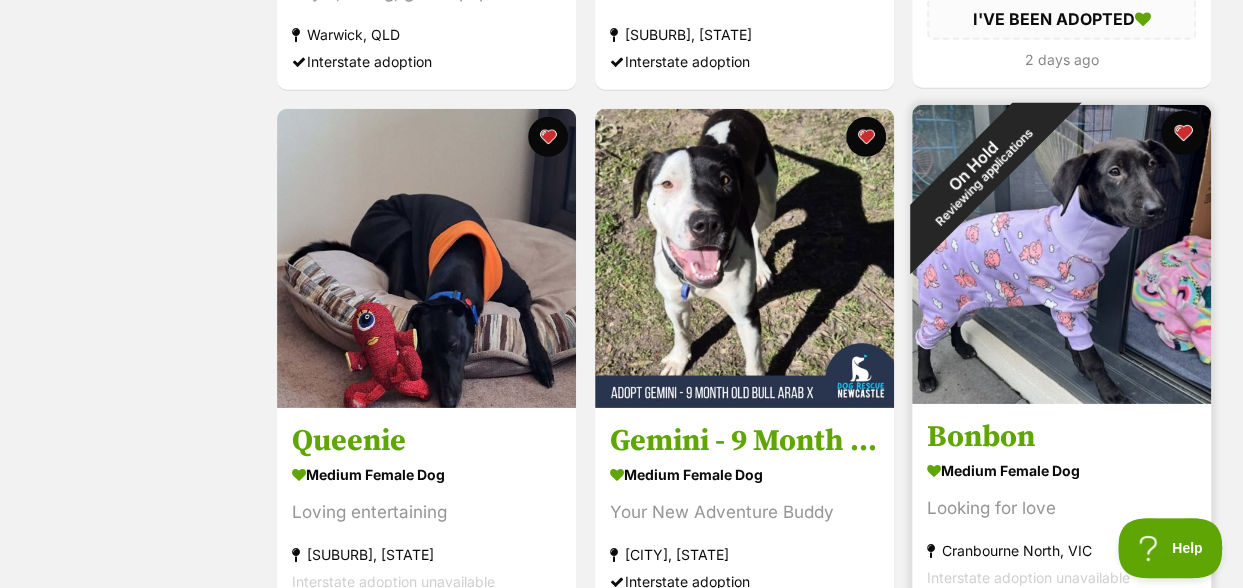 click at bounding box center [1183, 133] 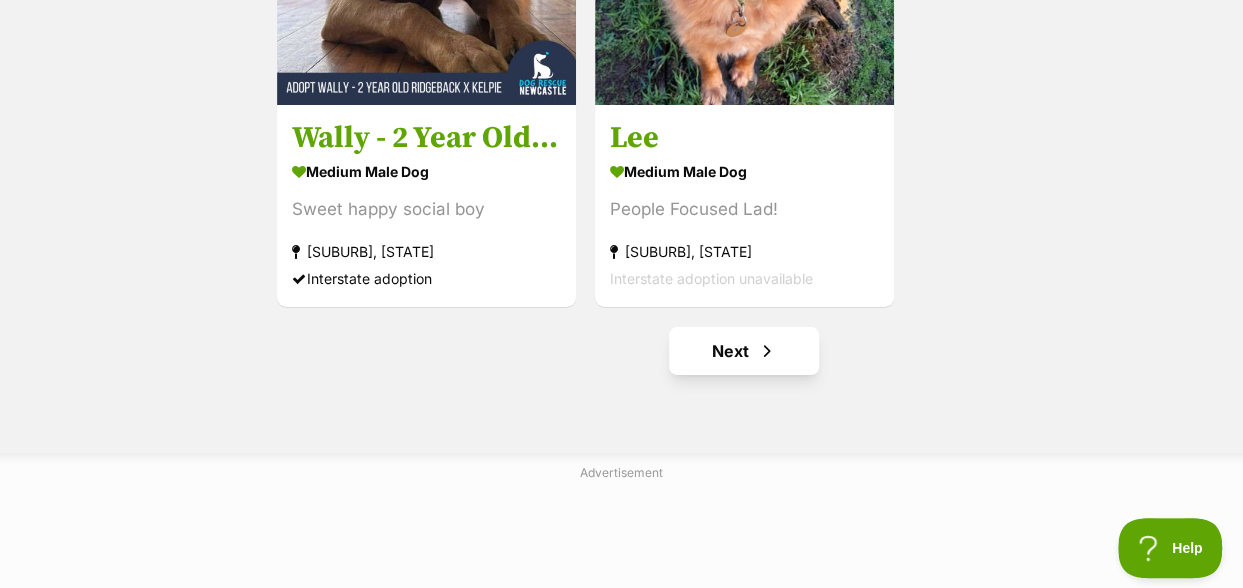 scroll, scrollTop: 3800, scrollLeft: 0, axis: vertical 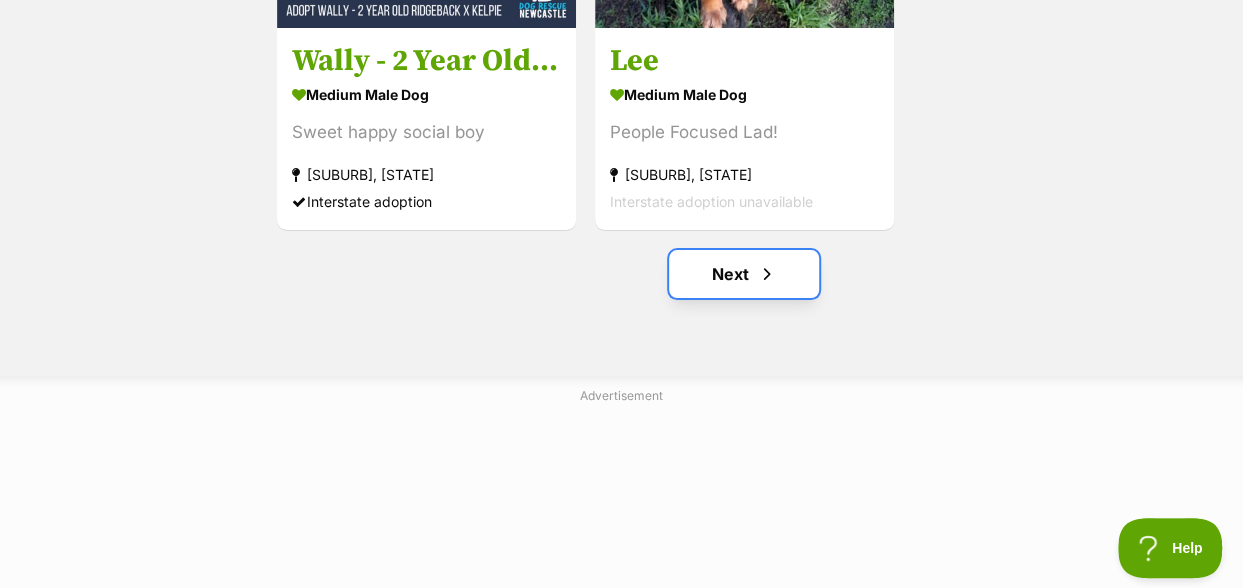 click on "Next" at bounding box center (744, 274) 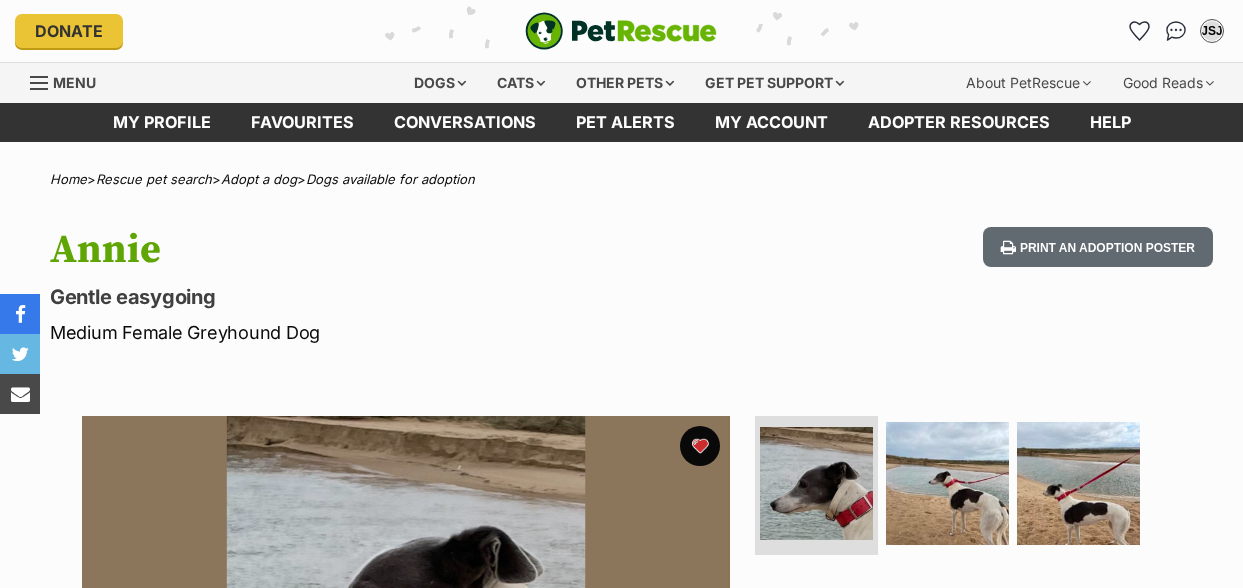 scroll, scrollTop: 0, scrollLeft: 0, axis: both 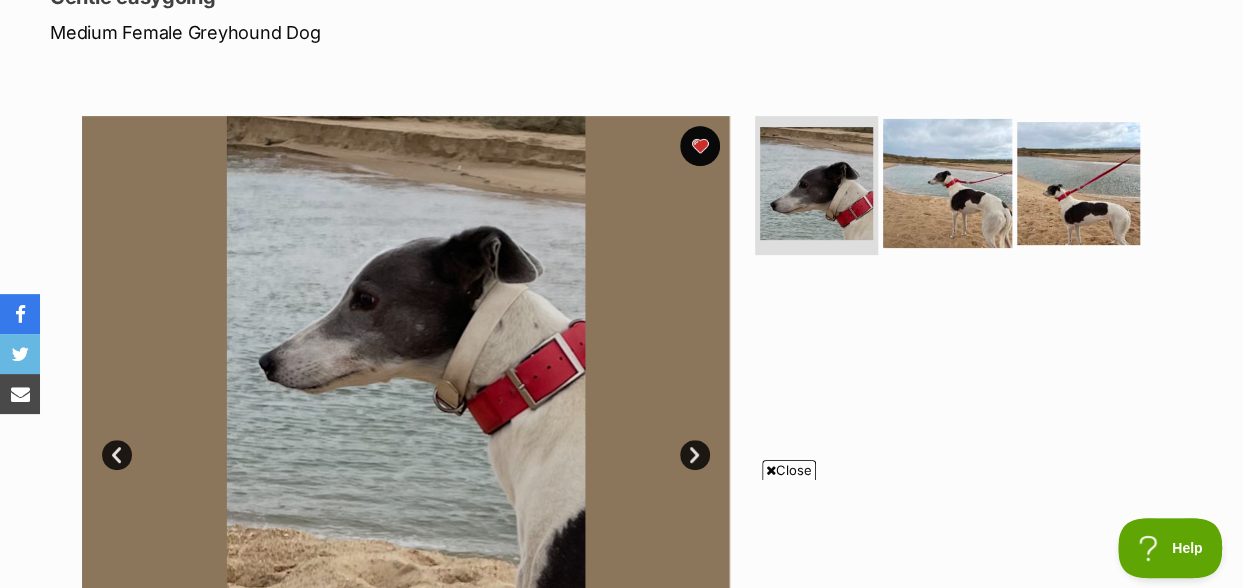 click at bounding box center (947, 182) 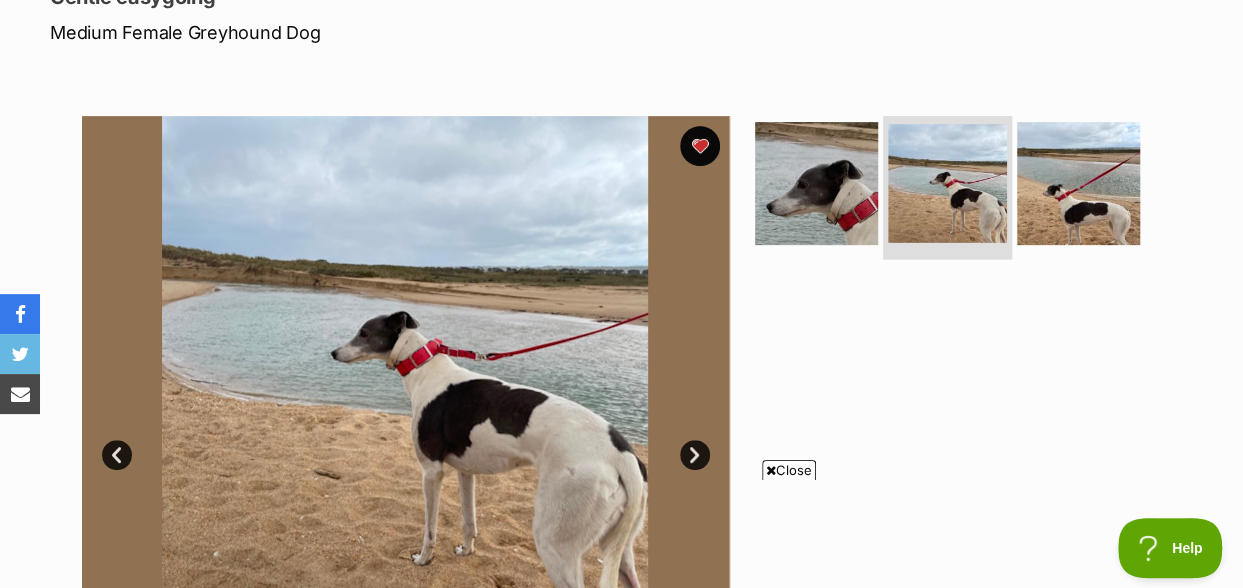 scroll, scrollTop: 400, scrollLeft: 0, axis: vertical 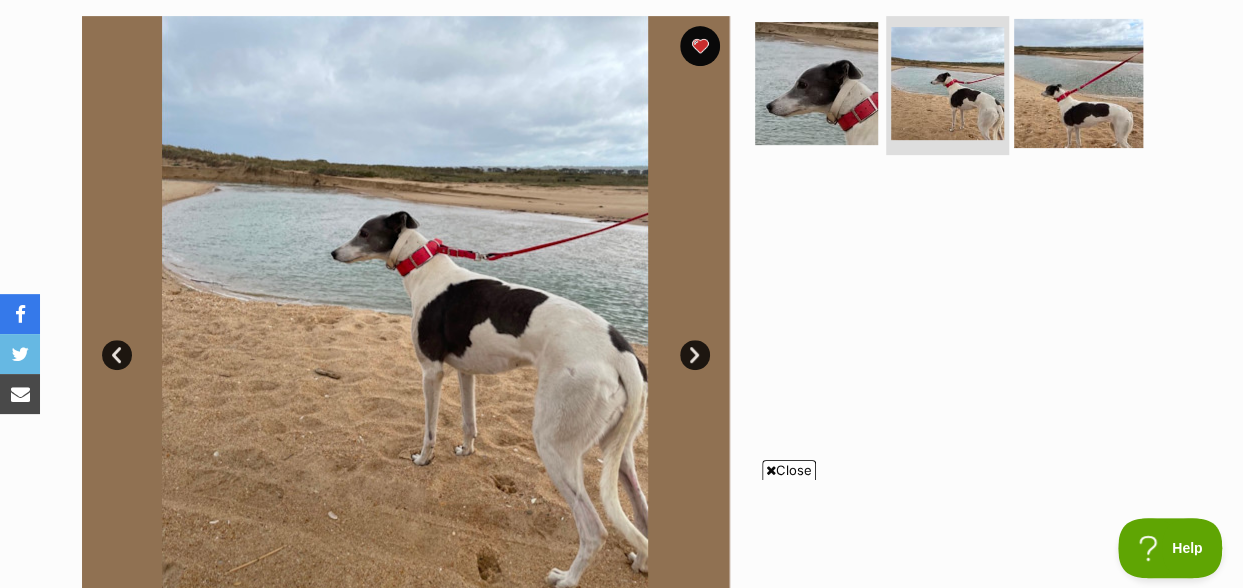 click at bounding box center [1078, 82] 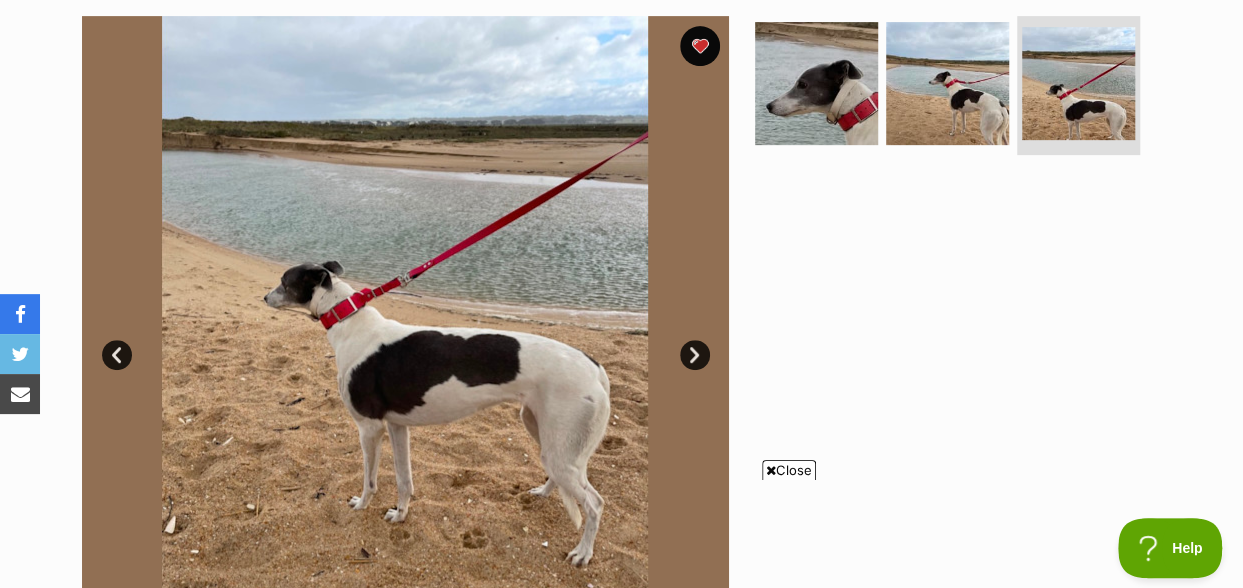 click on "Close" at bounding box center [789, 470] 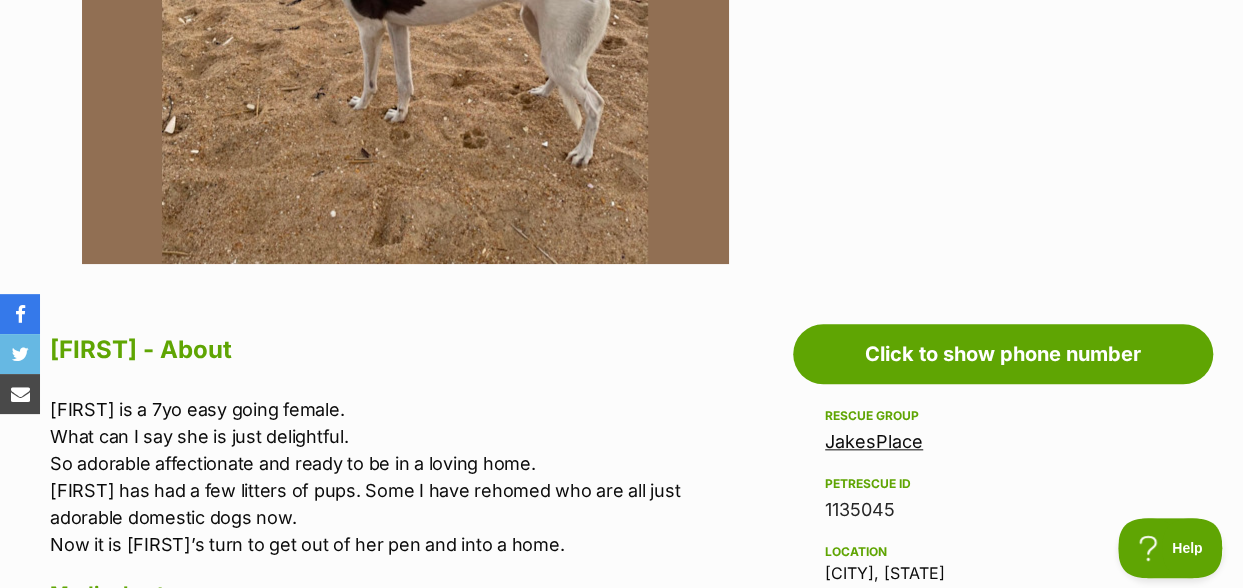scroll, scrollTop: 300, scrollLeft: 0, axis: vertical 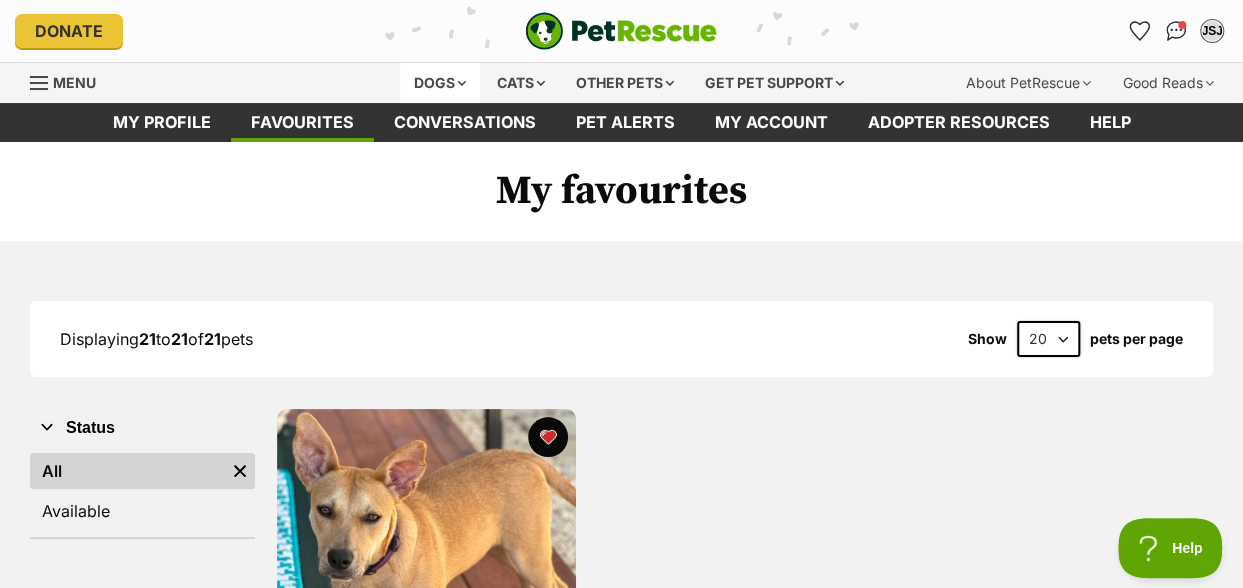 click on "Dogs" at bounding box center [440, 83] 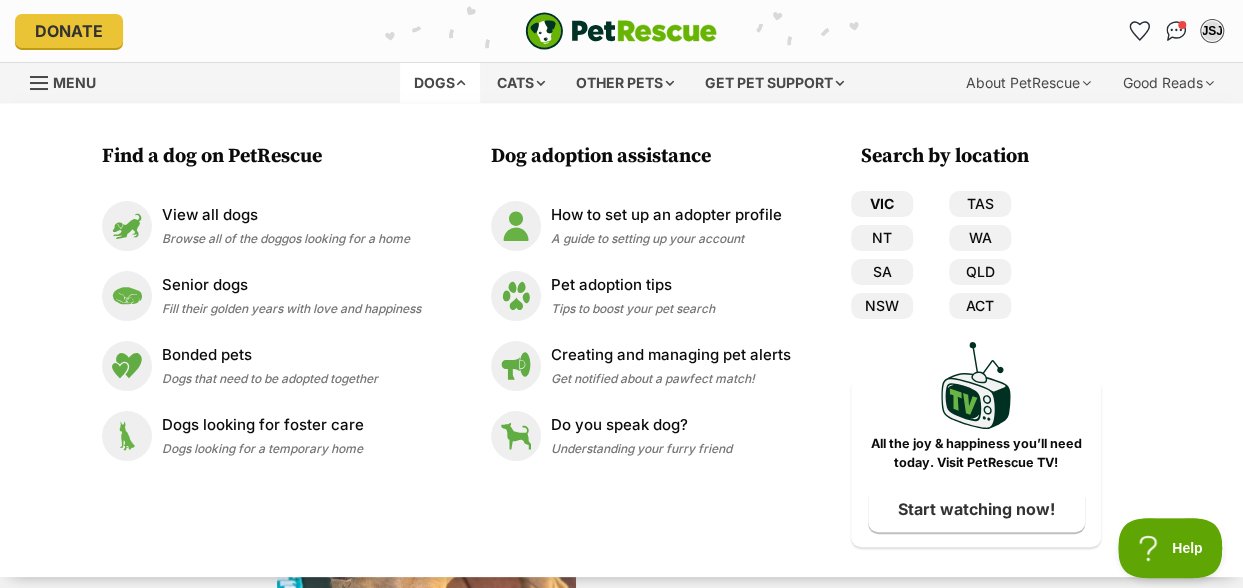 click on "VIC" at bounding box center [882, 204] 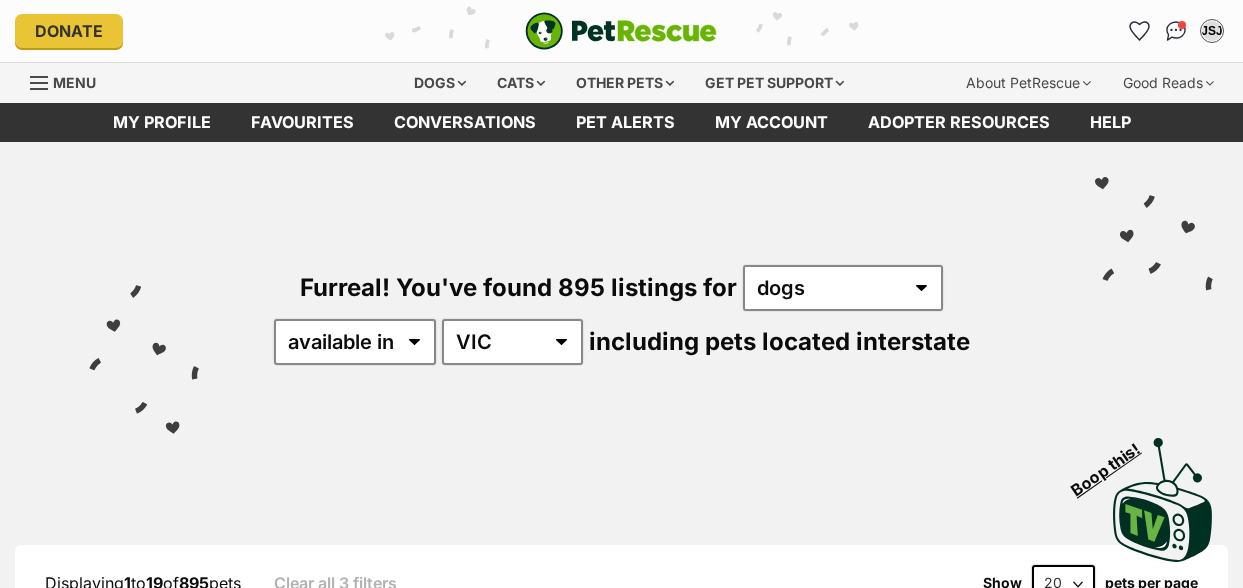 scroll, scrollTop: 0, scrollLeft: 0, axis: both 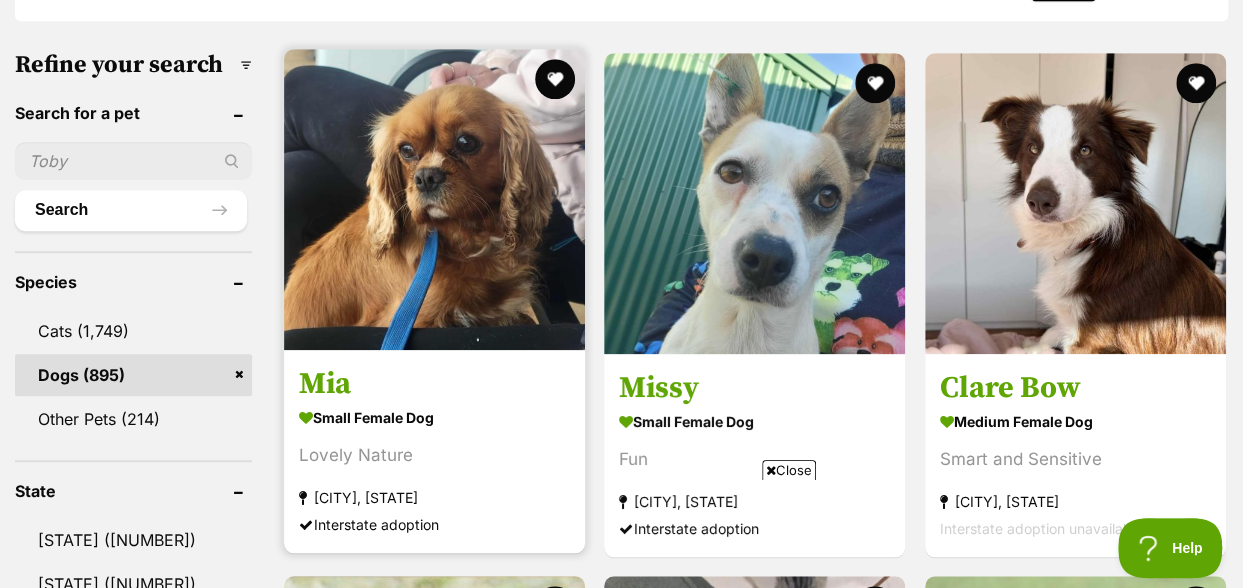 click at bounding box center (434, 199) 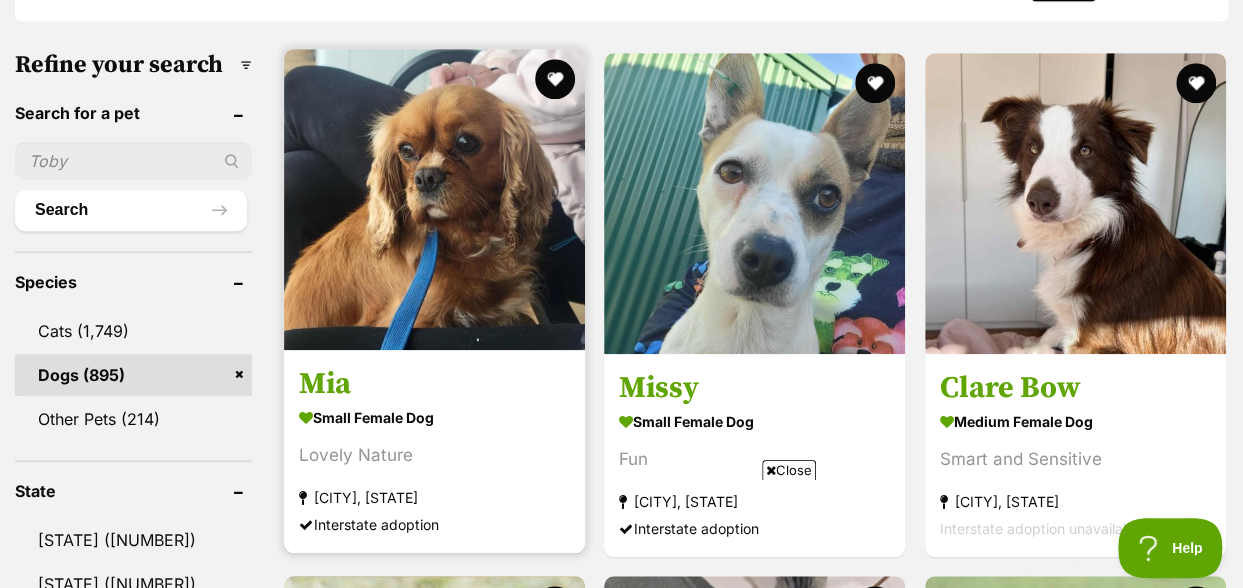 scroll, scrollTop: 0, scrollLeft: 0, axis: both 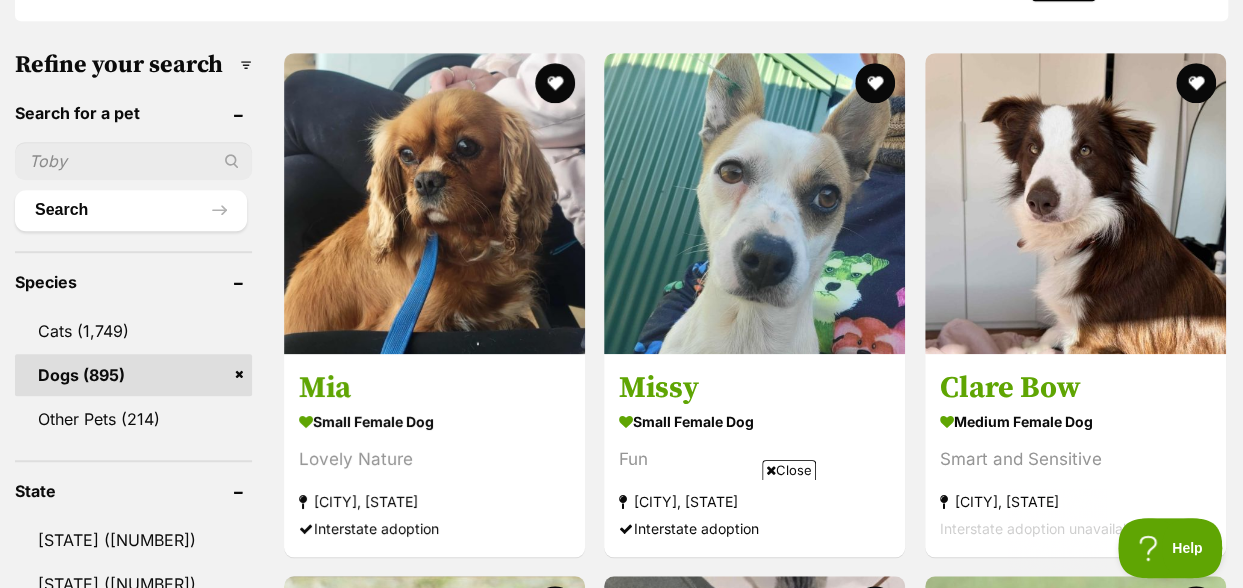 click on "Close" at bounding box center [789, 470] 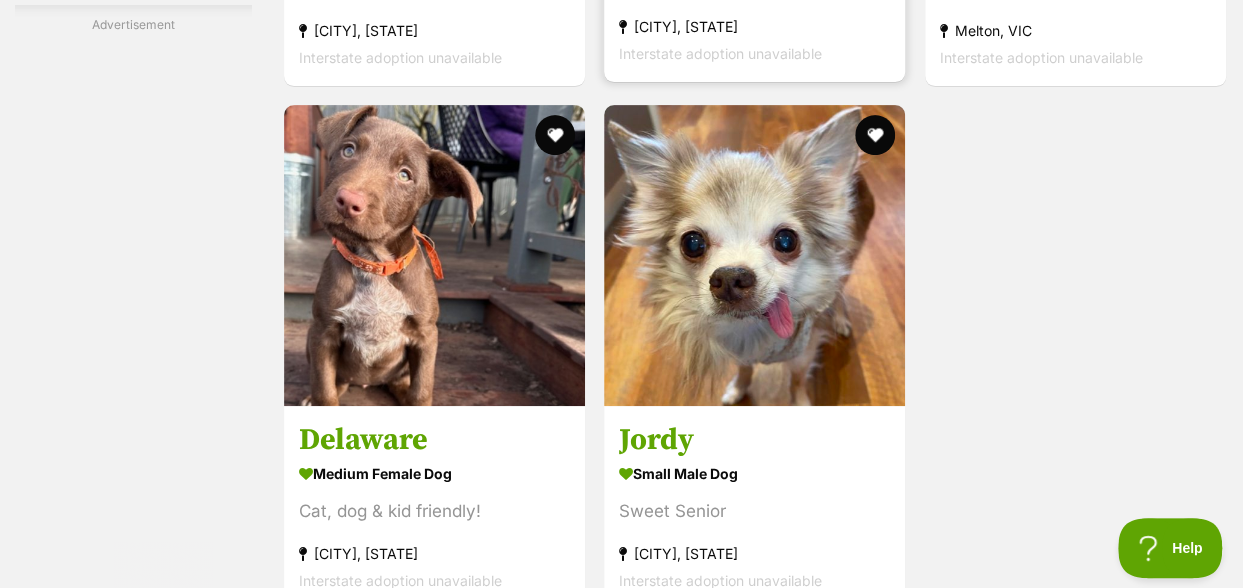 scroll, scrollTop: 4100, scrollLeft: 0, axis: vertical 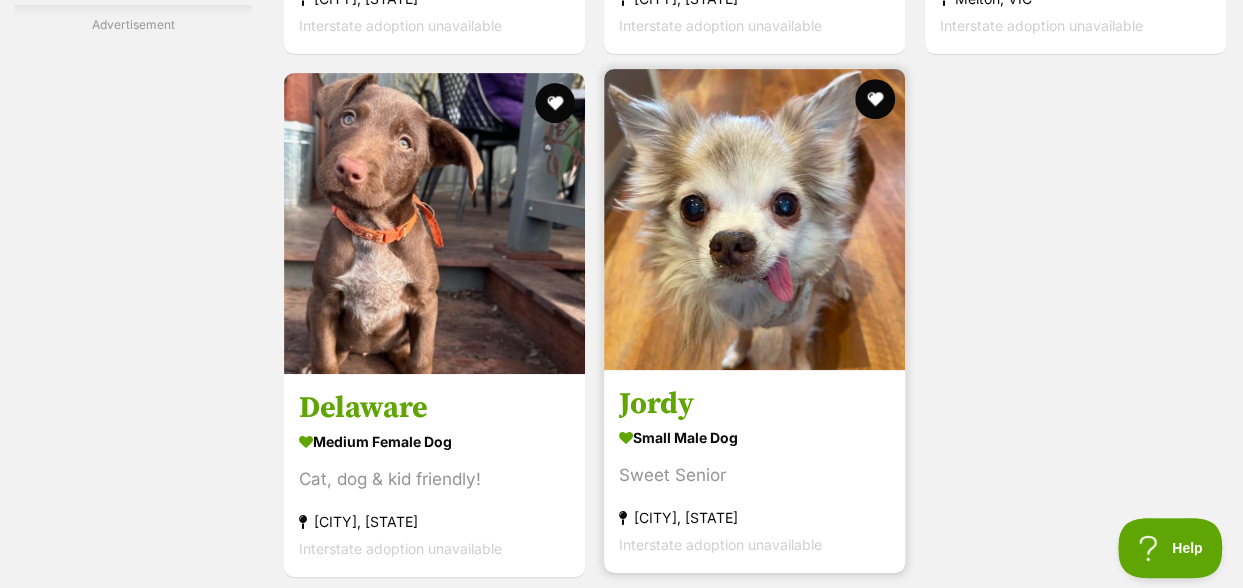 click at bounding box center [754, 219] 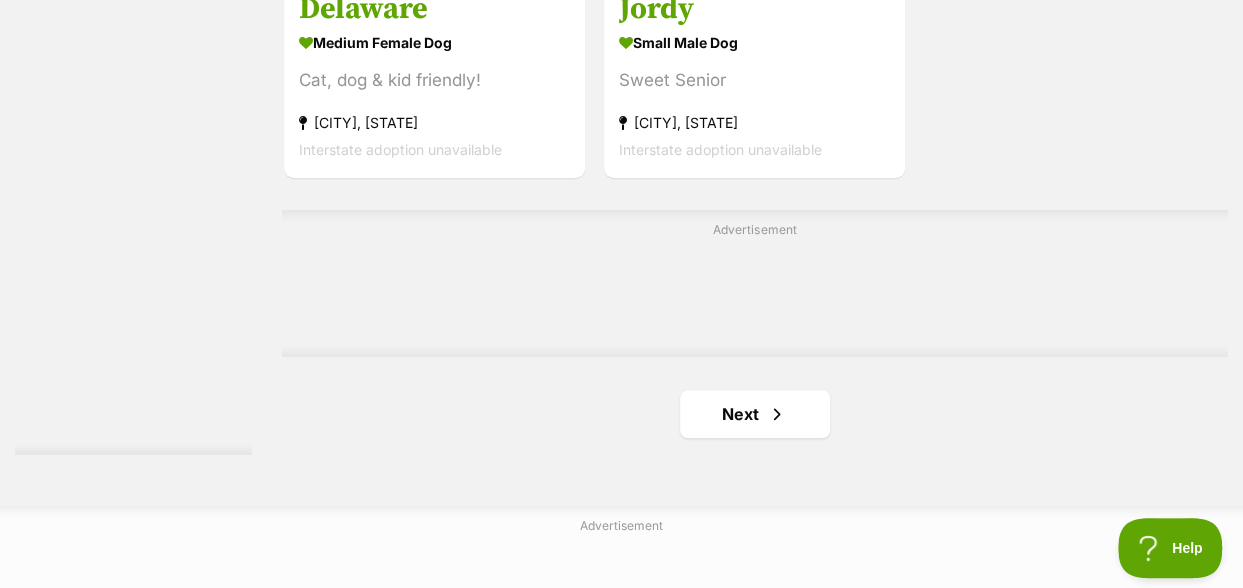 scroll, scrollTop: 4500, scrollLeft: 0, axis: vertical 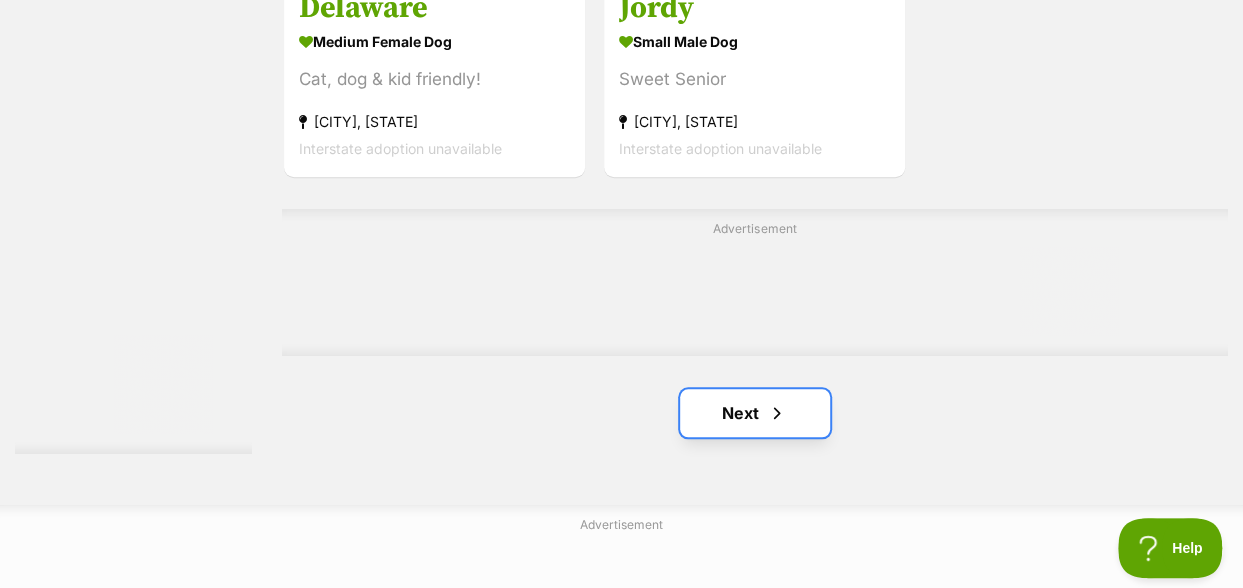 click on "Next" at bounding box center [755, 413] 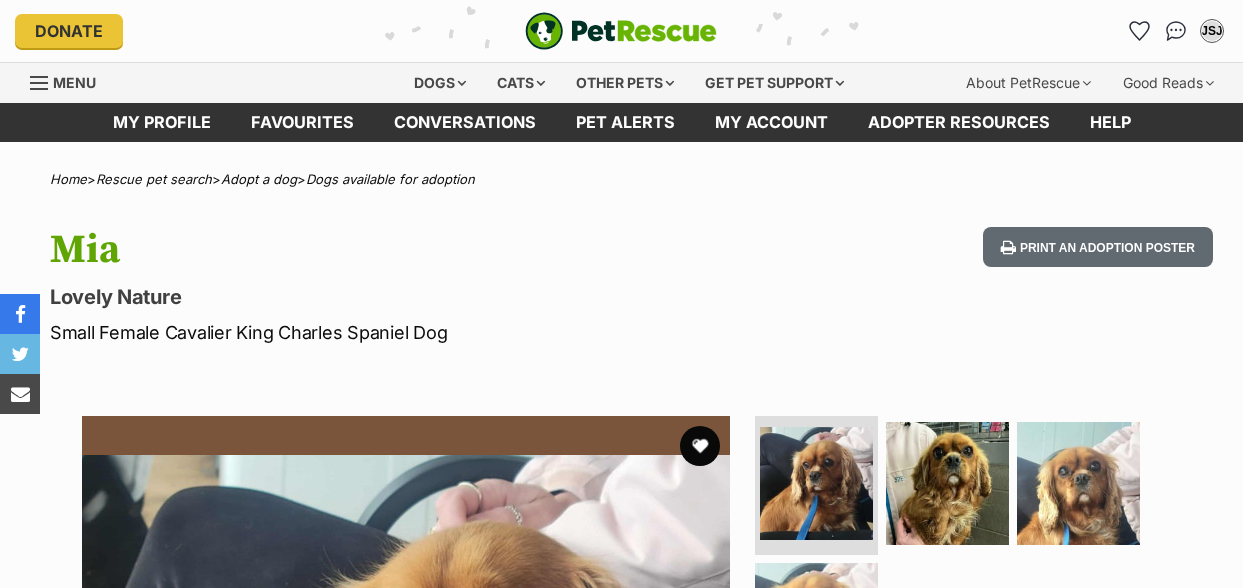 scroll, scrollTop: 0, scrollLeft: 0, axis: both 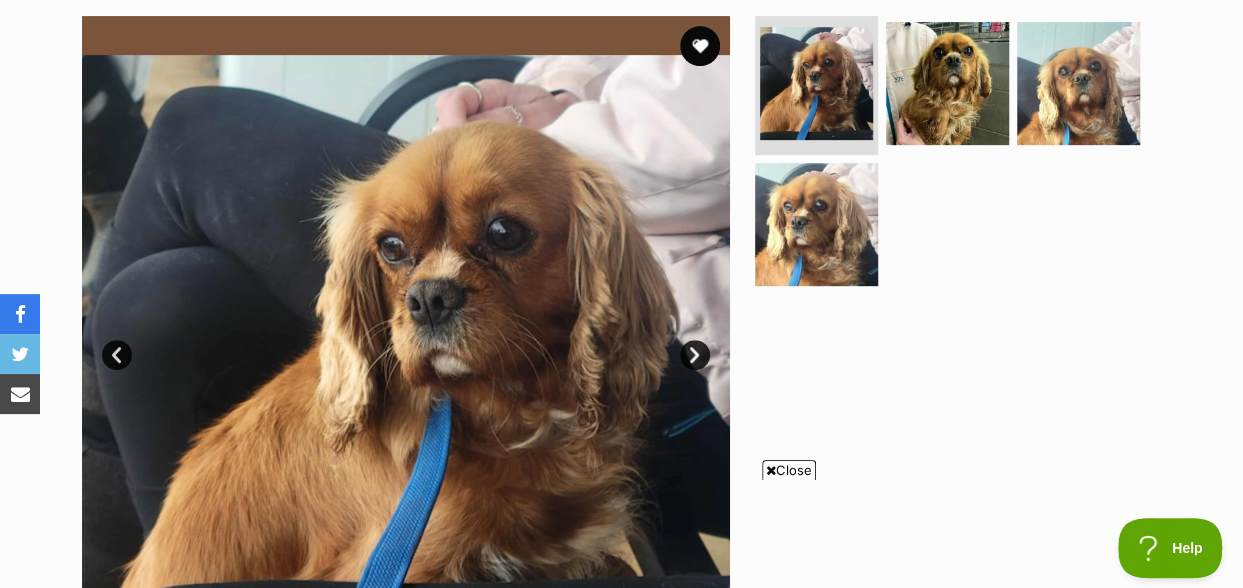 click on "Close" at bounding box center [789, 470] 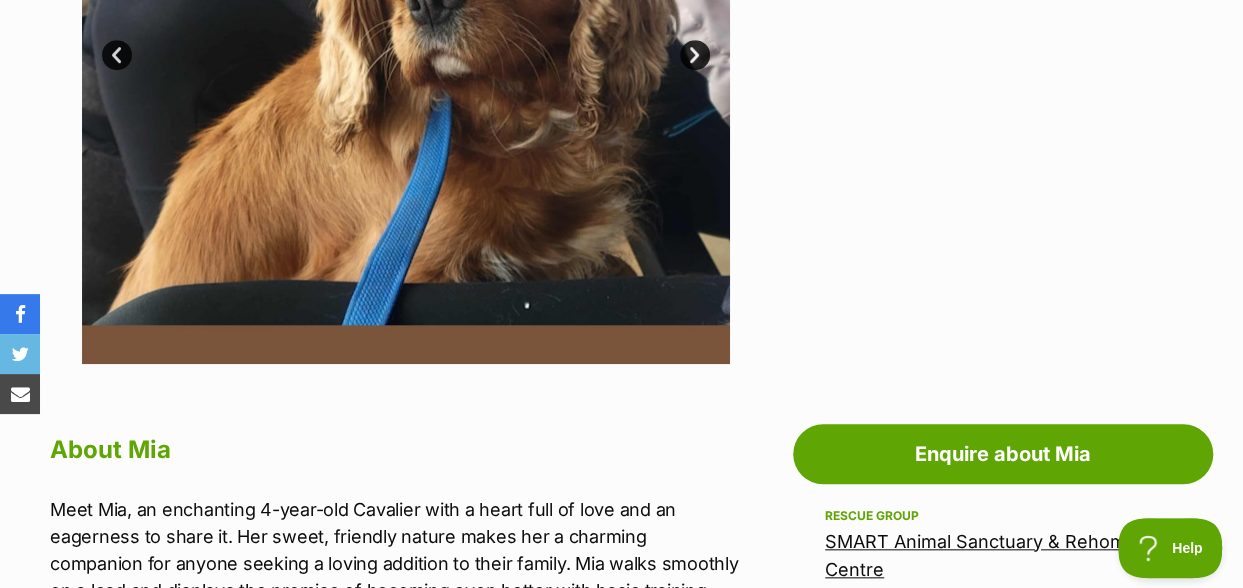 scroll, scrollTop: 100, scrollLeft: 0, axis: vertical 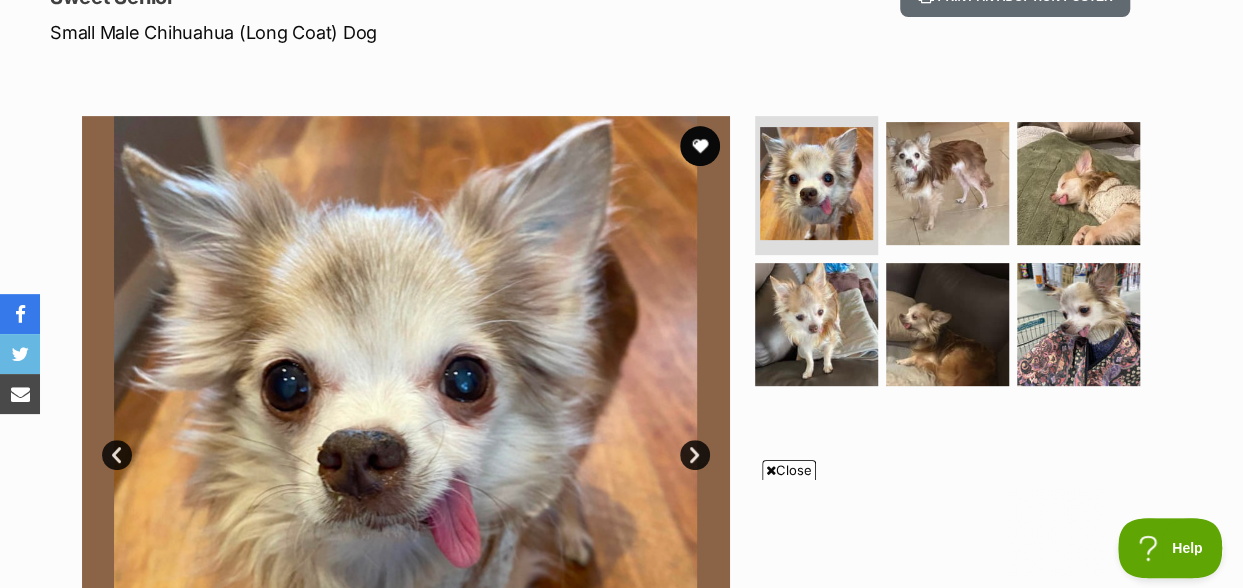 click on "Close" at bounding box center (789, 470) 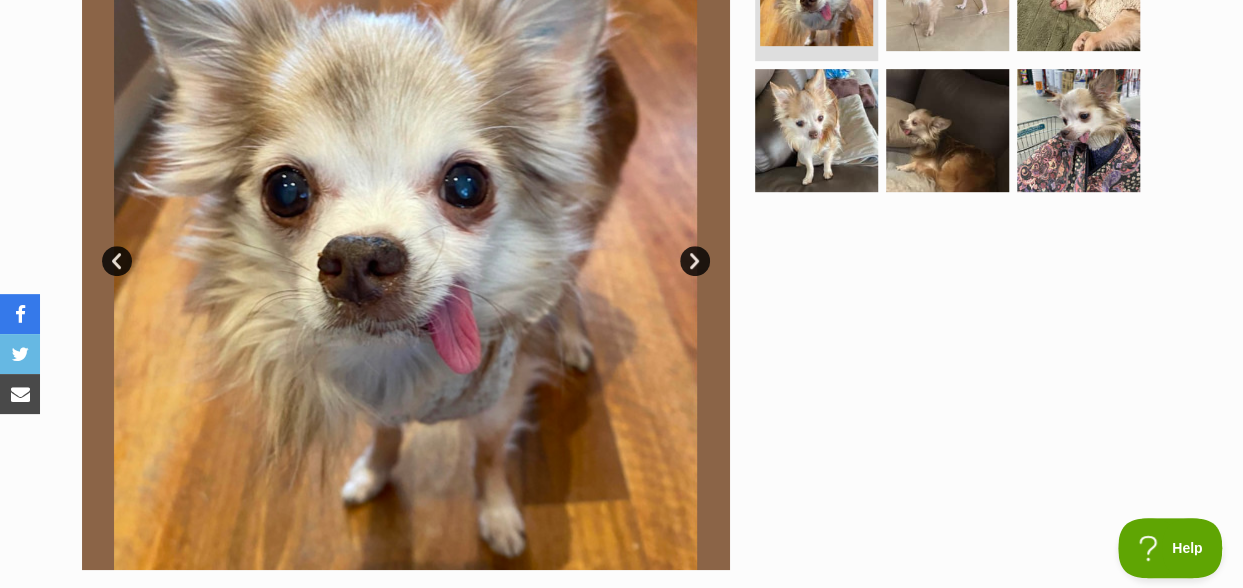 scroll, scrollTop: 300, scrollLeft: 0, axis: vertical 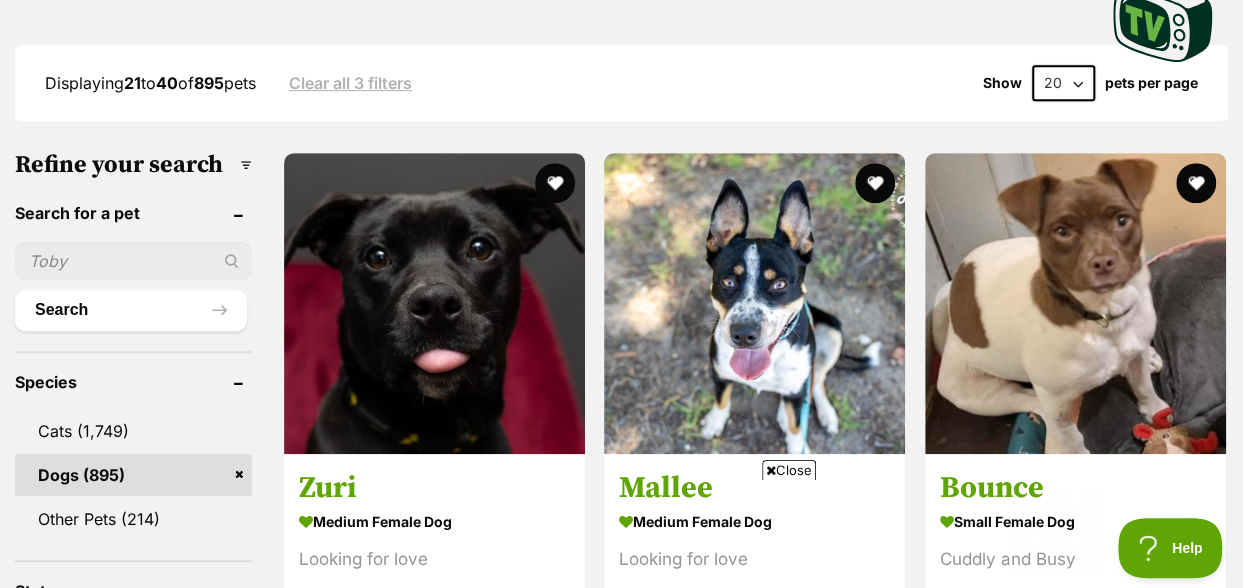 click on "Close" at bounding box center [789, 470] 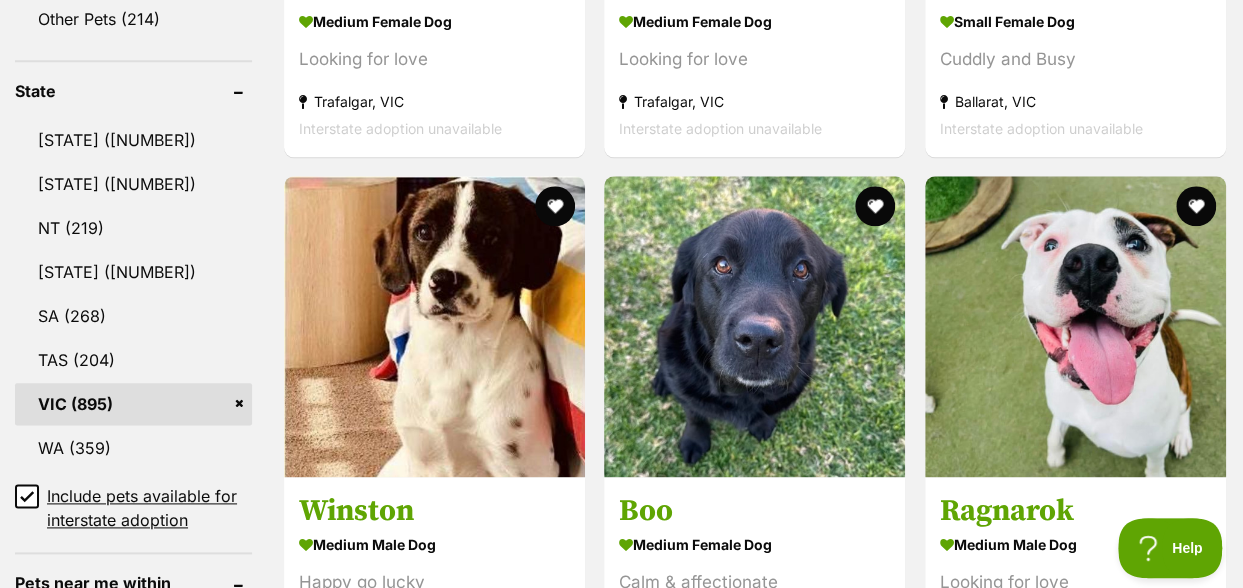scroll, scrollTop: 1100, scrollLeft: 0, axis: vertical 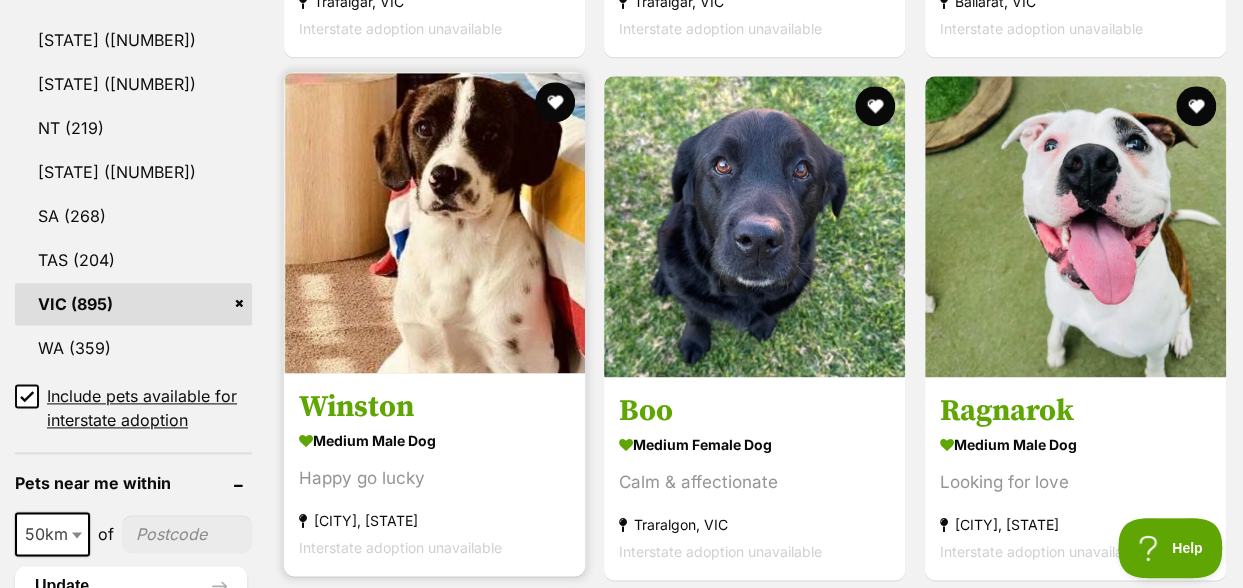 click at bounding box center [434, 222] 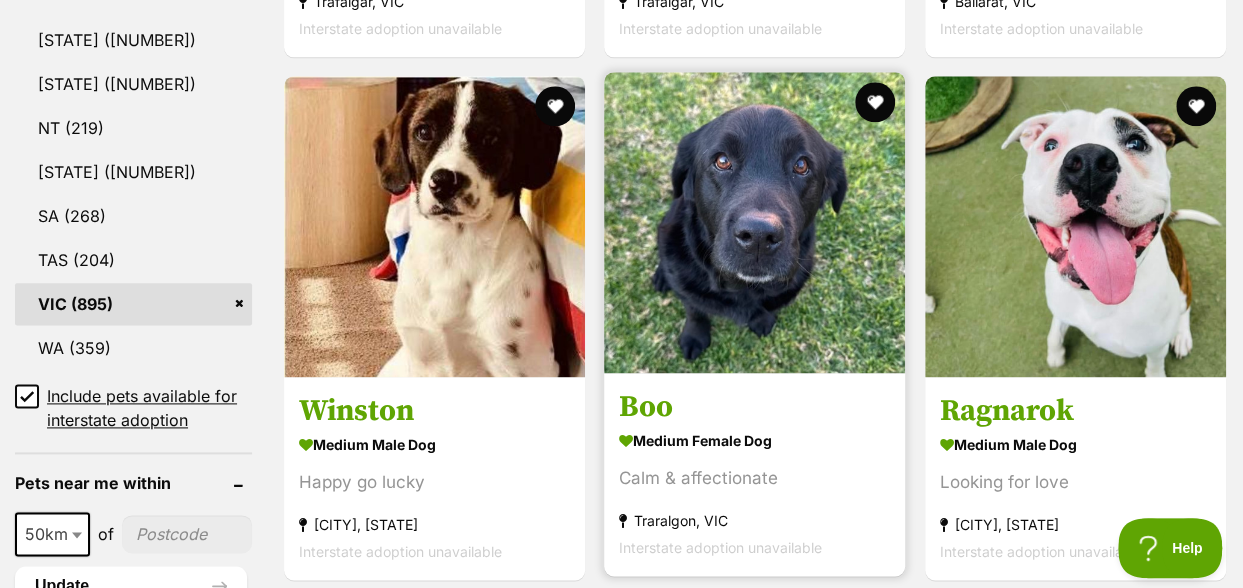 click at bounding box center [754, 222] 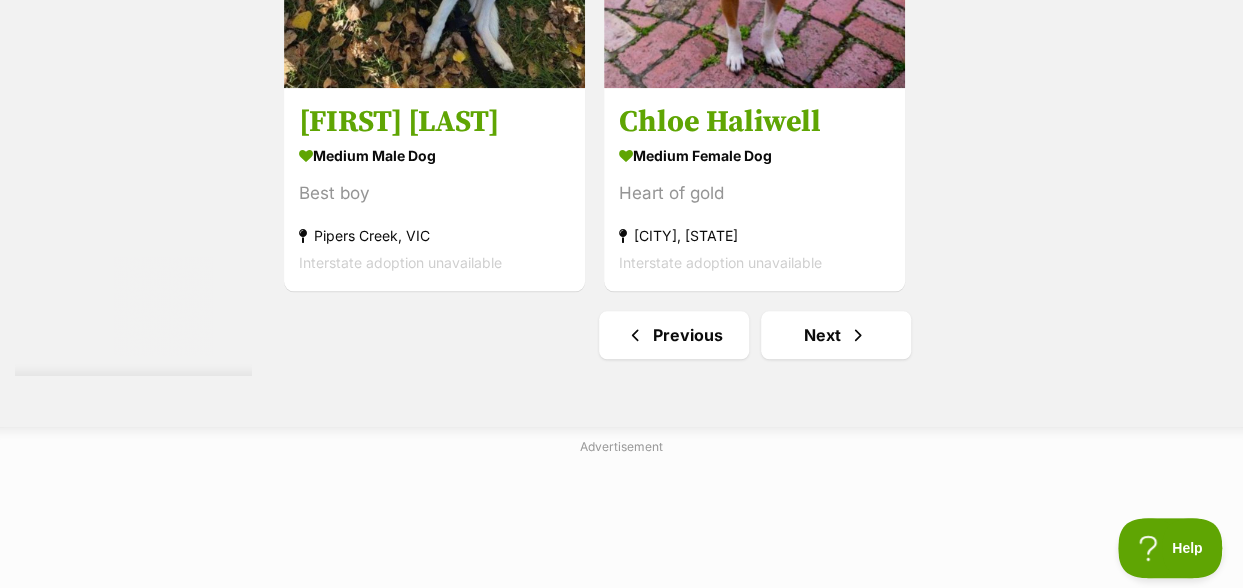 scroll, scrollTop: 4600, scrollLeft: 0, axis: vertical 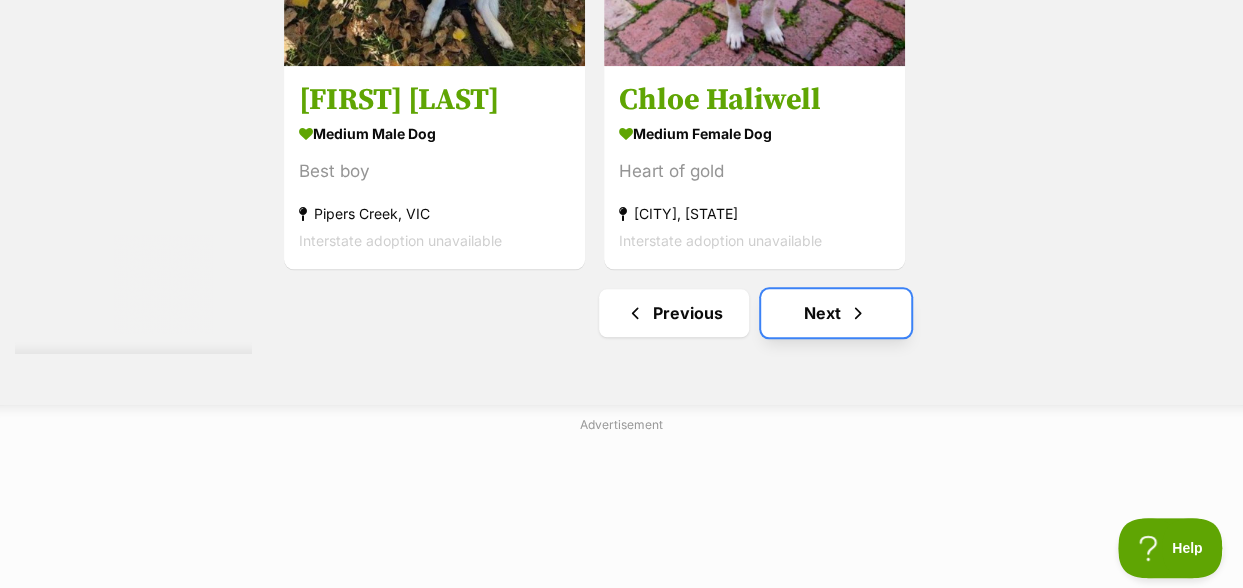 click on "Next" at bounding box center (836, 313) 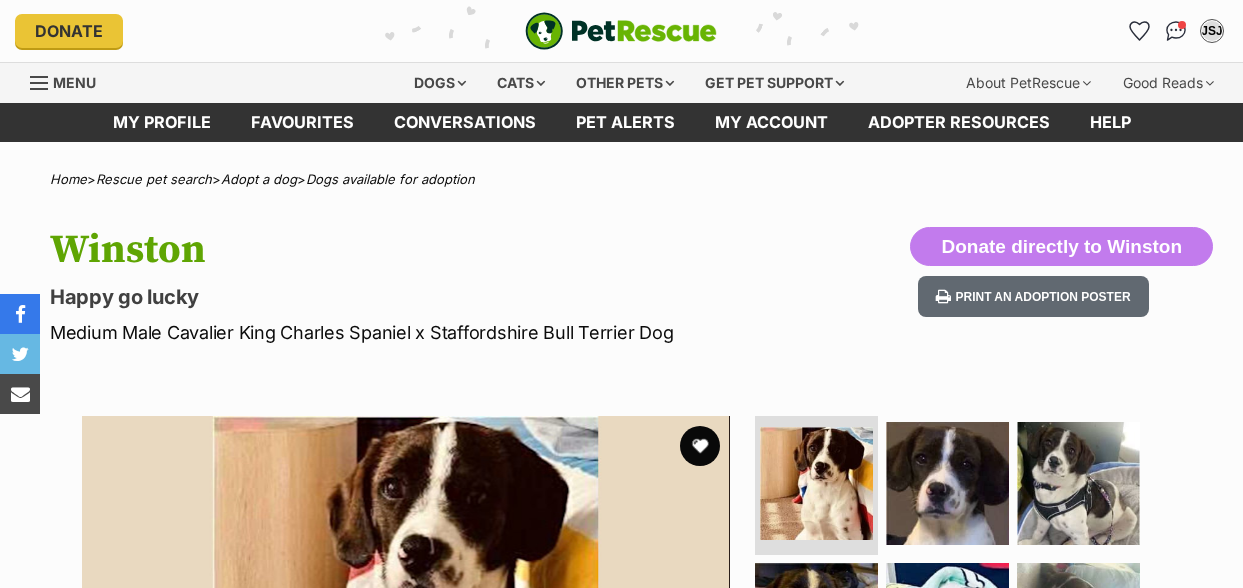 scroll, scrollTop: 0, scrollLeft: 0, axis: both 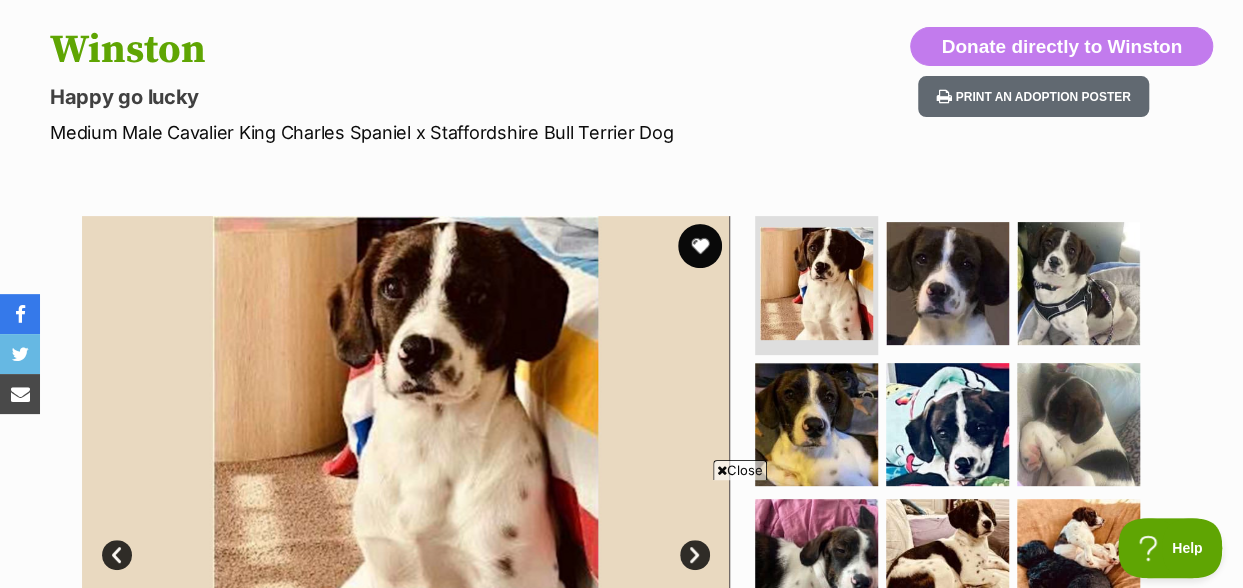 click at bounding box center (700, 246) 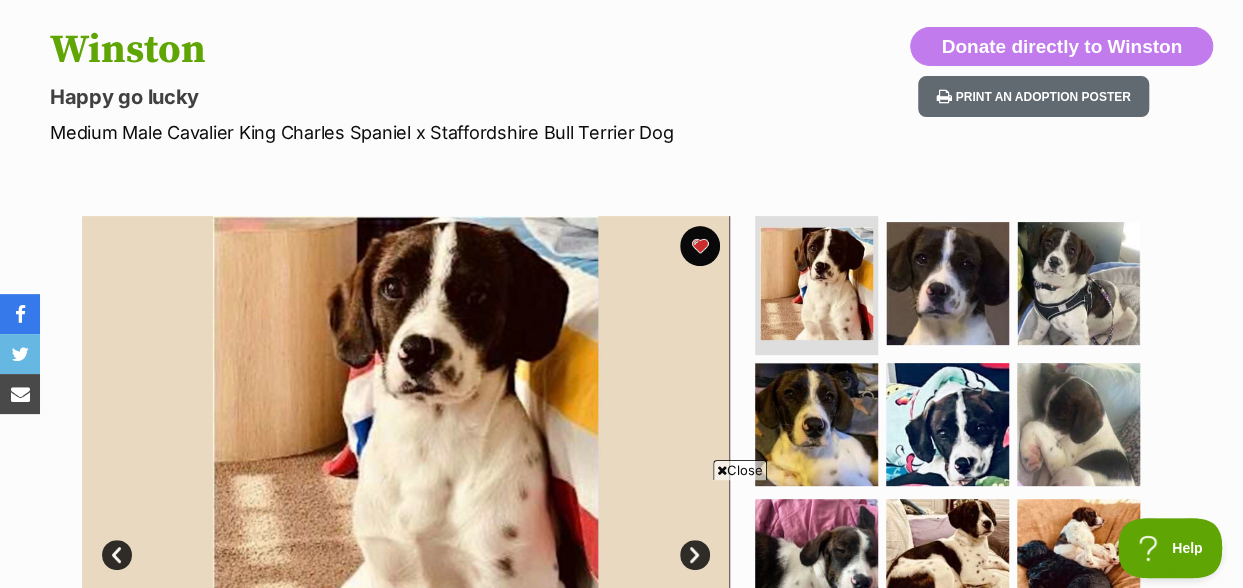 click on "Close" at bounding box center [740, 470] 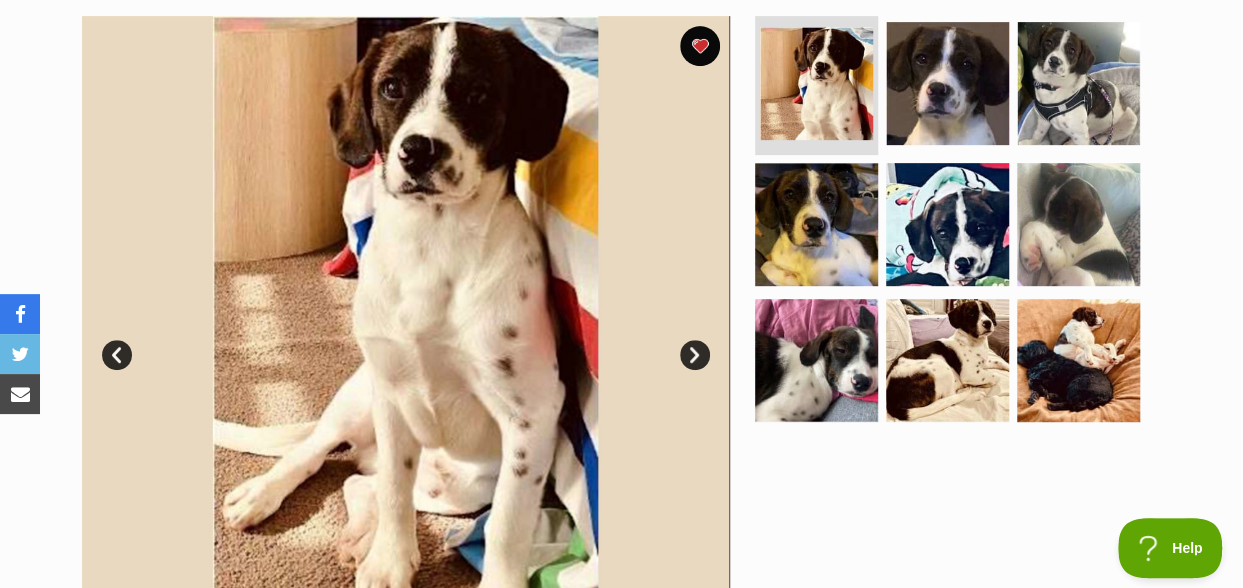 scroll, scrollTop: 300, scrollLeft: 0, axis: vertical 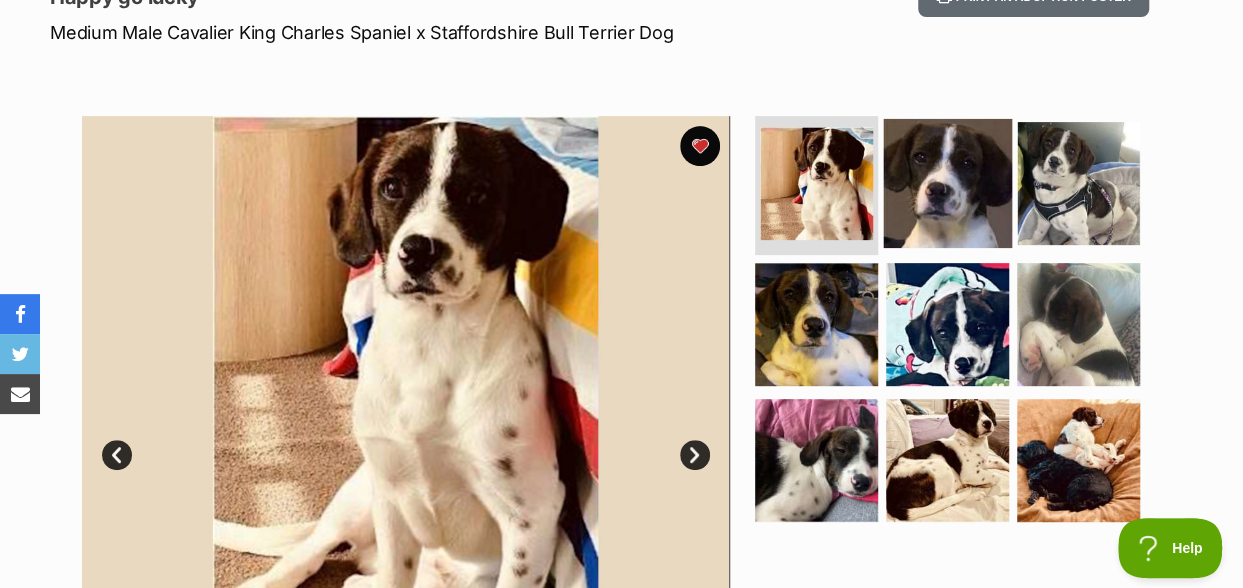 click at bounding box center [947, 182] 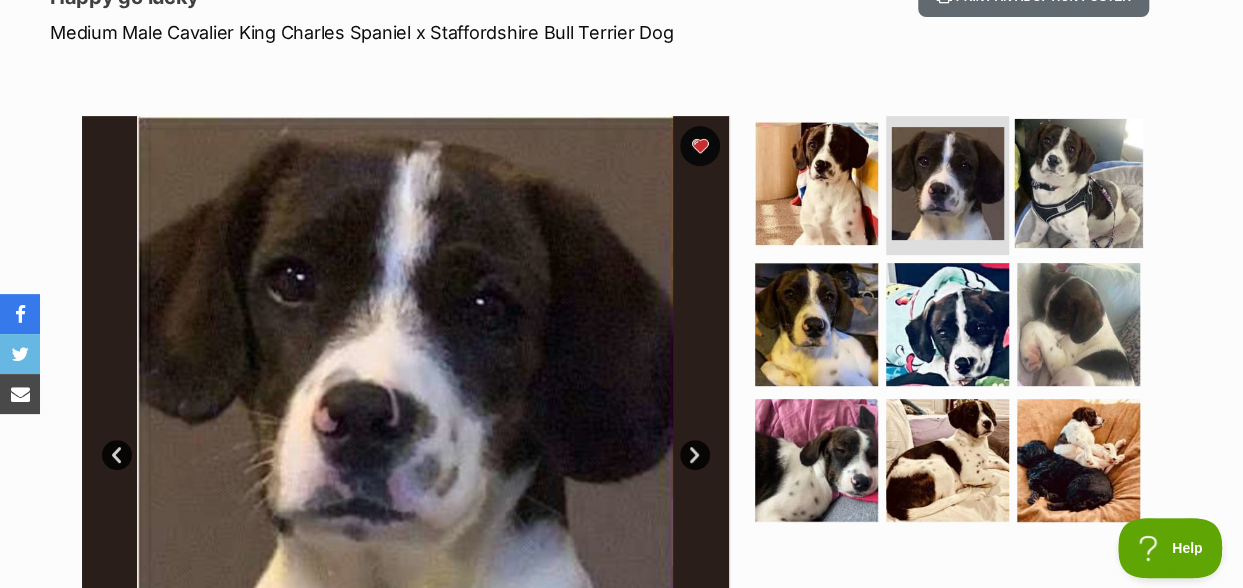 click at bounding box center (1078, 182) 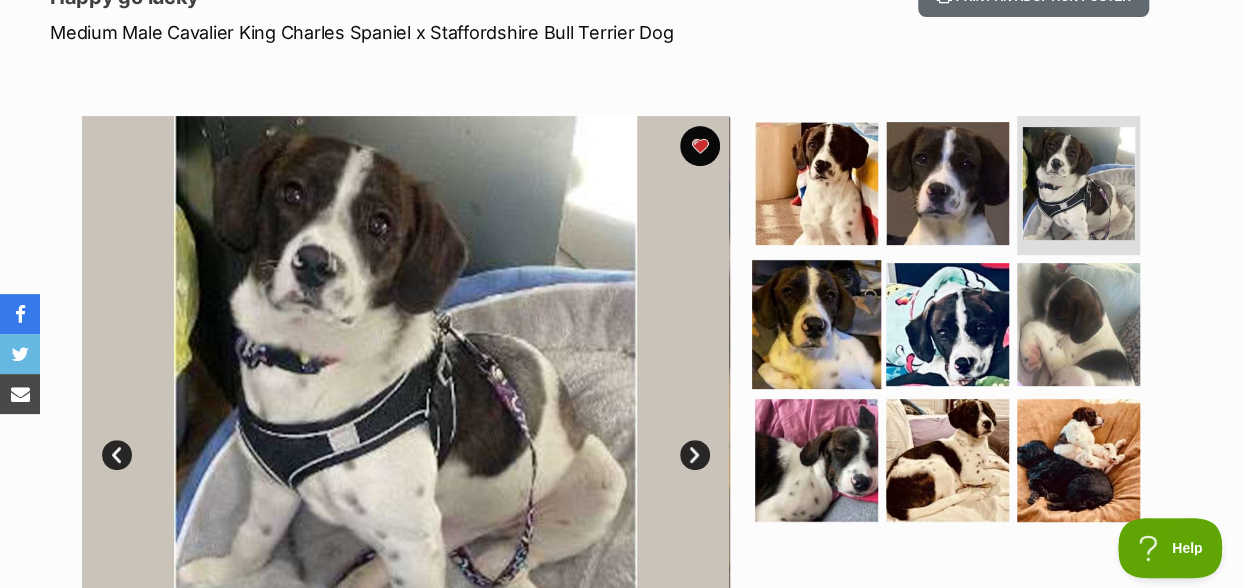 click at bounding box center [816, 324] 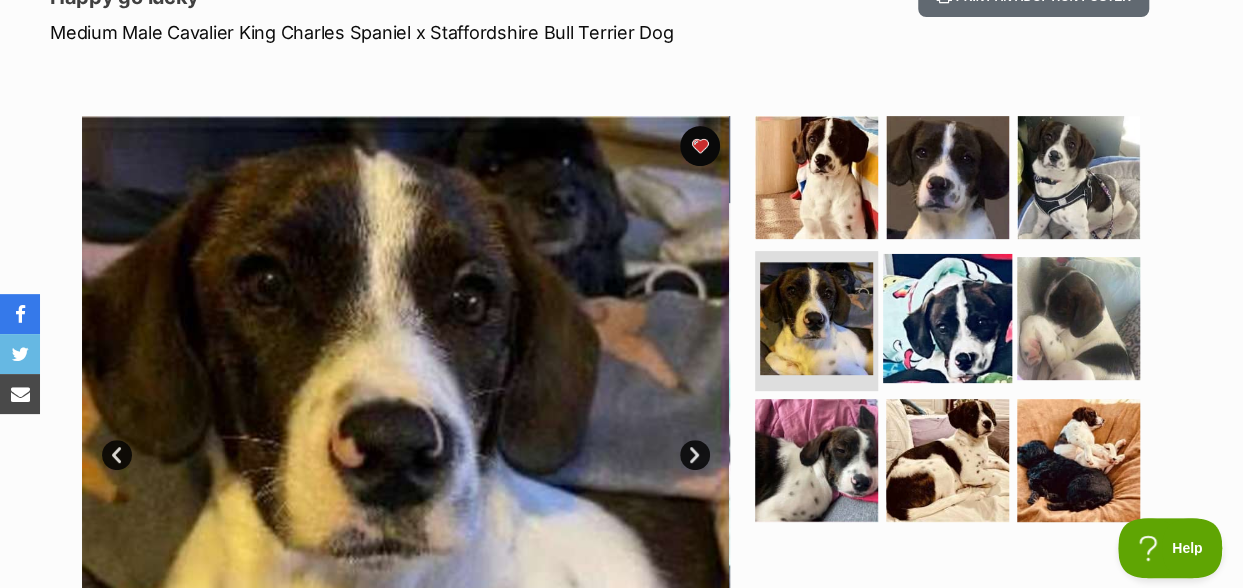 click at bounding box center [947, 318] 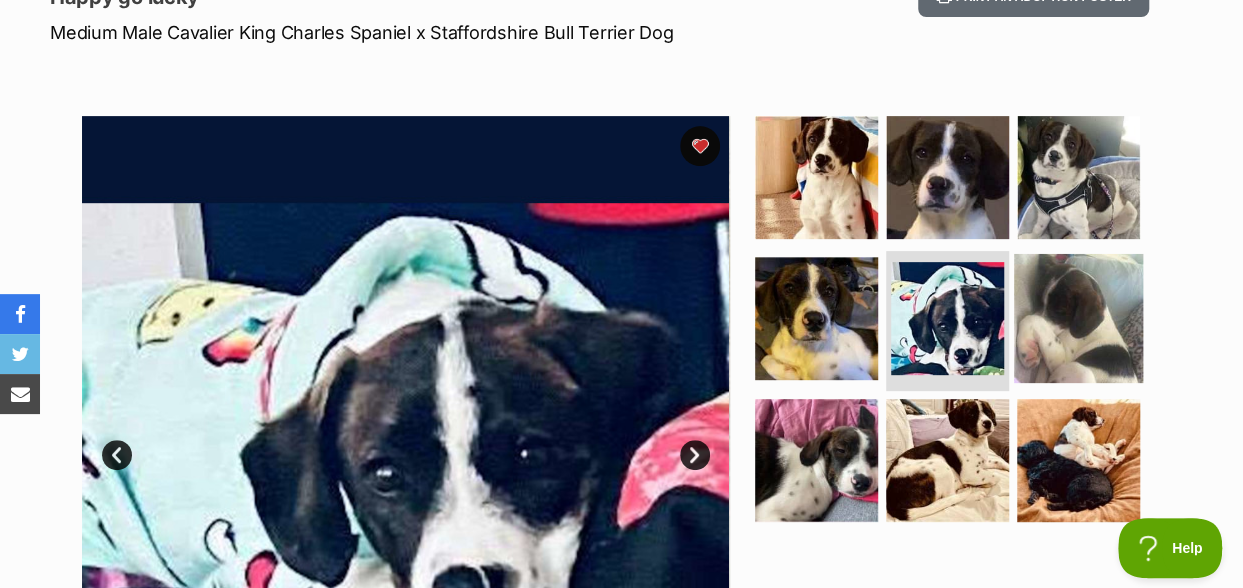 click at bounding box center [1078, 318] 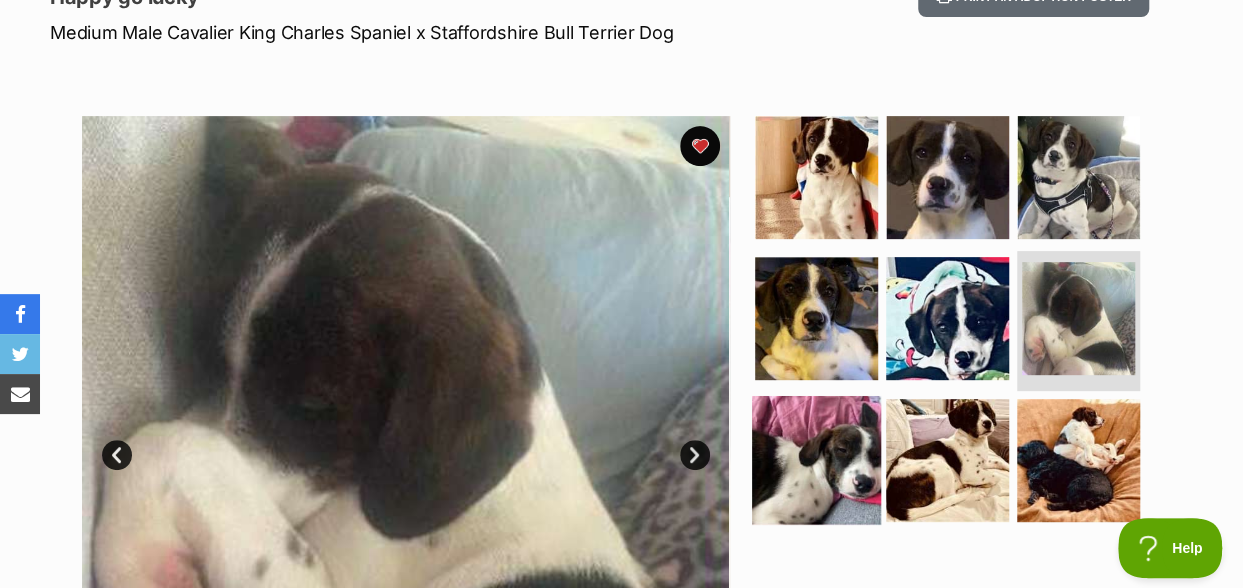 click at bounding box center [816, 460] 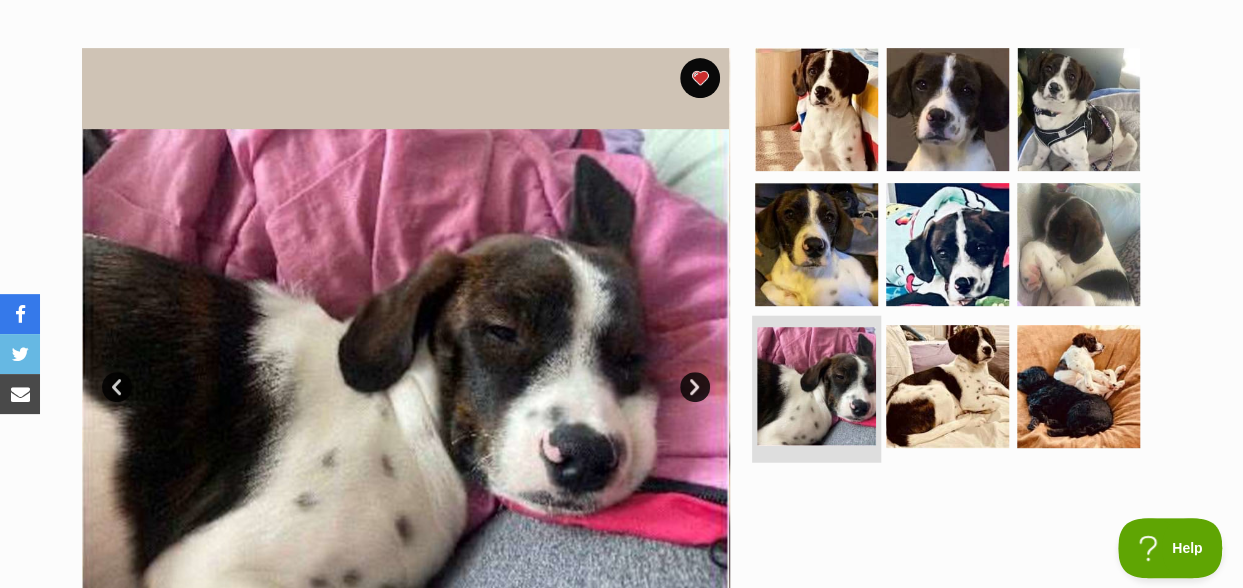 scroll, scrollTop: 400, scrollLeft: 0, axis: vertical 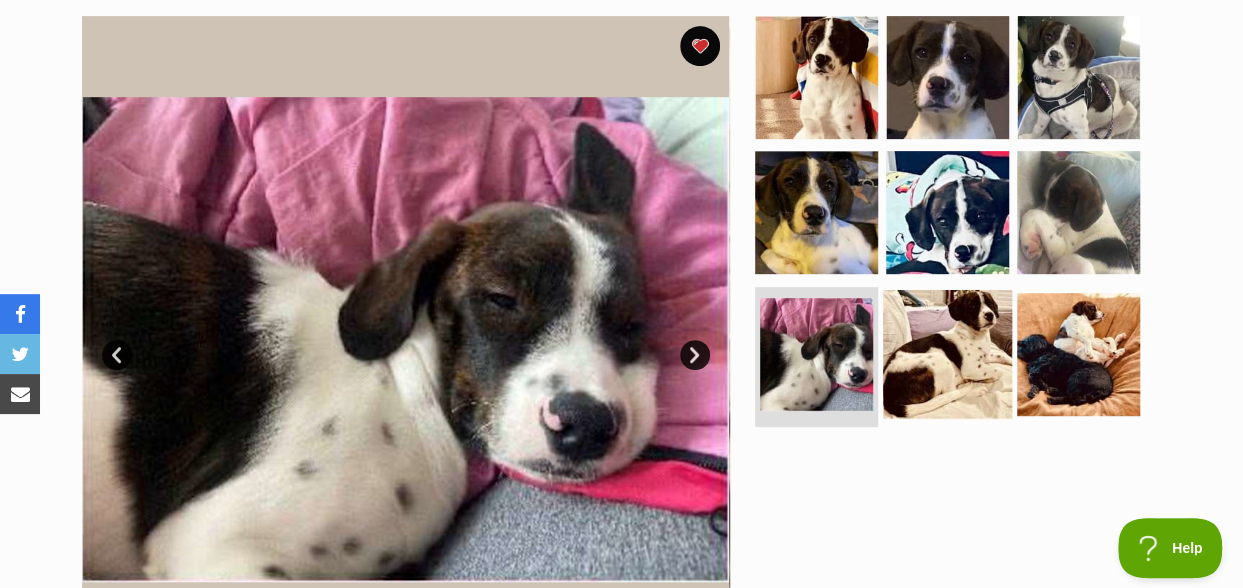 click at bounding box center [947, 354] 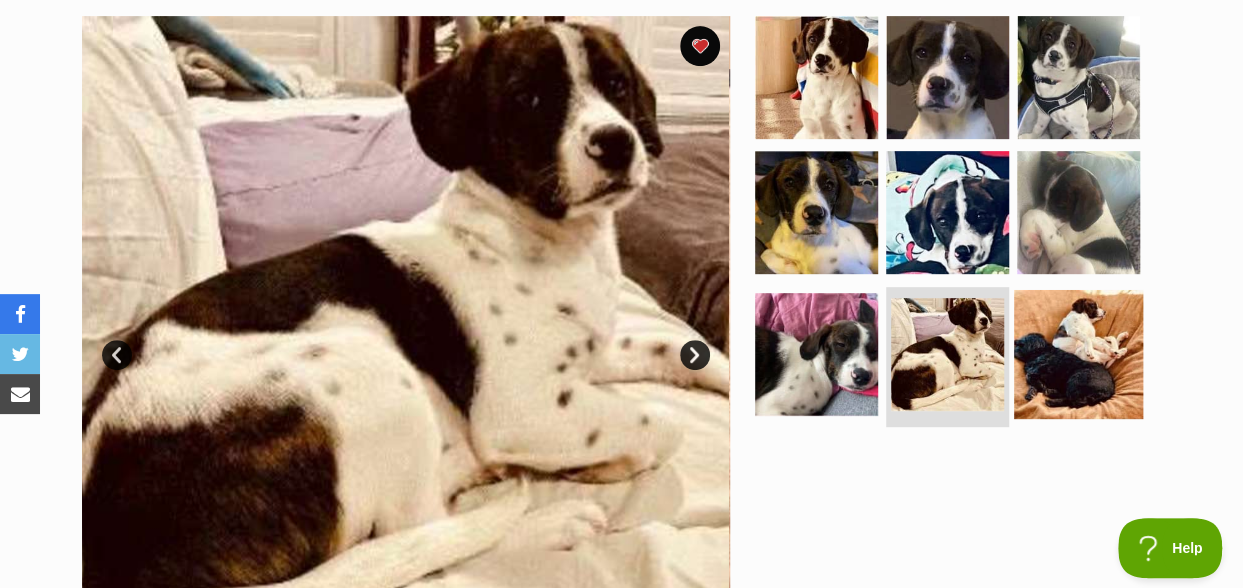 click at bounding box center (1078, 354) 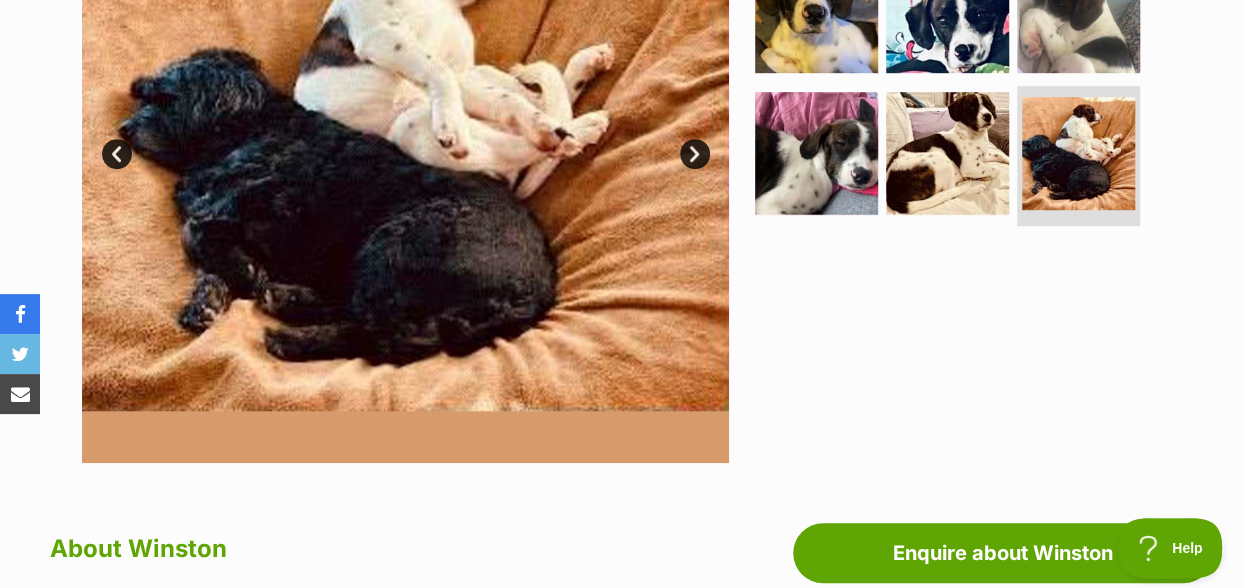scroll, scrollTop: 400, scrollLeft: 0, axis: vertical 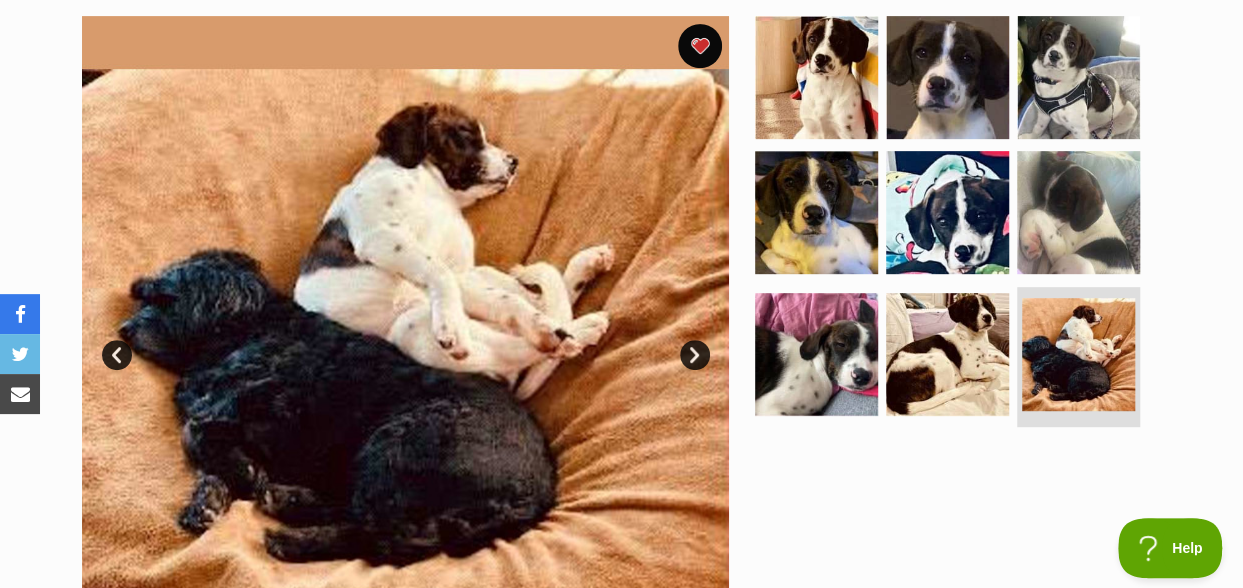 click at bounding box center [700, 46] 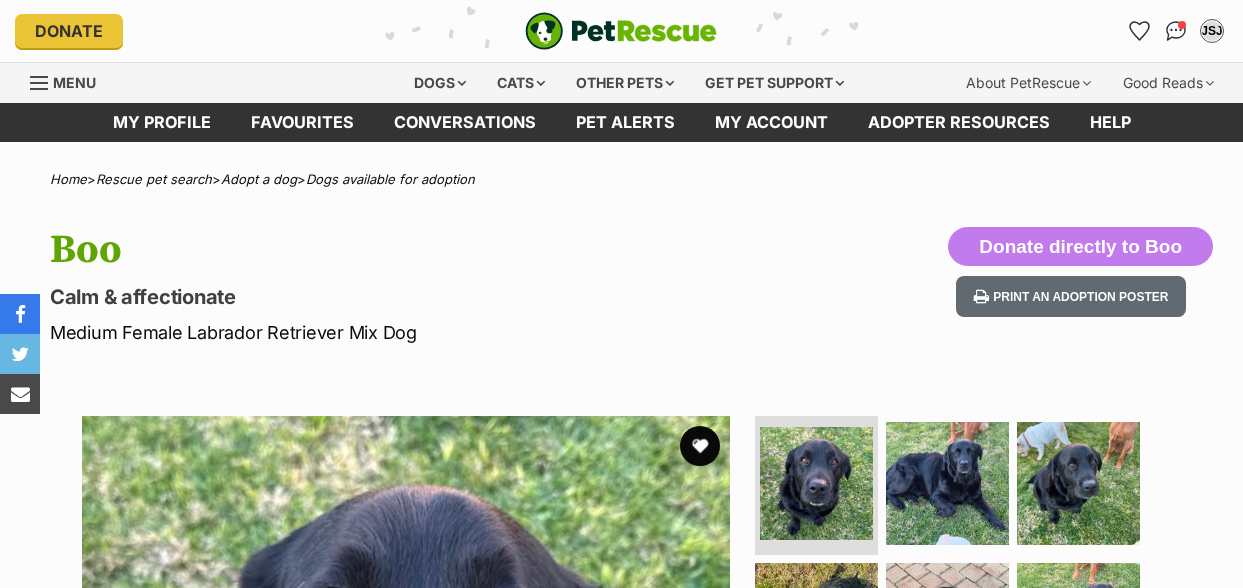 scroll, scrollTop: 0, scrollLeft: 0, axis: both 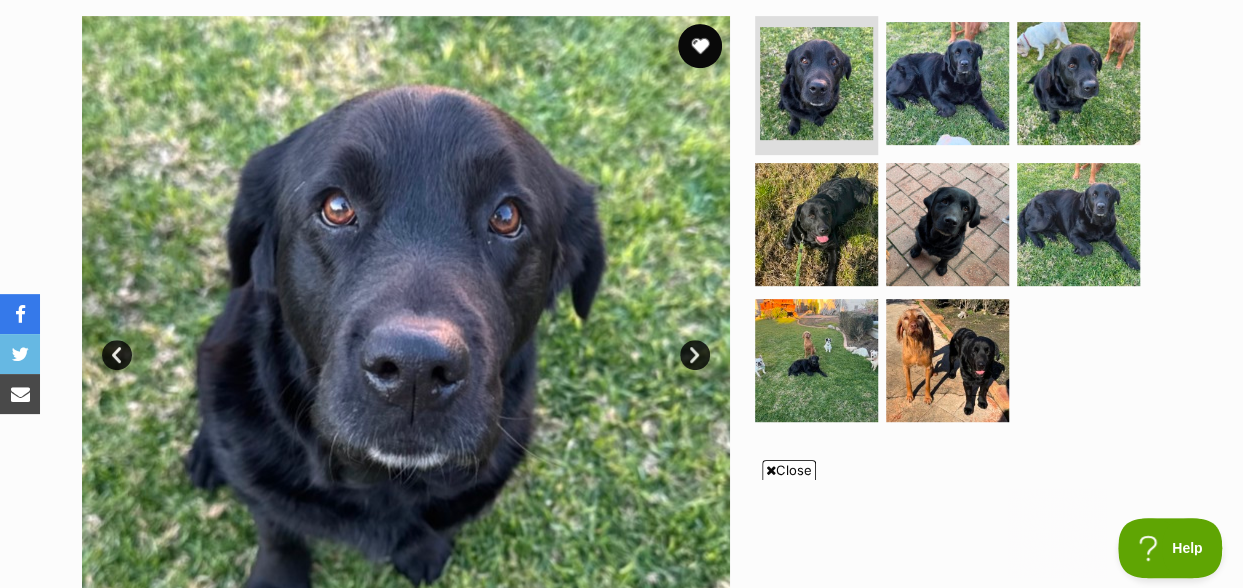 click at bounding box center (700, 46) 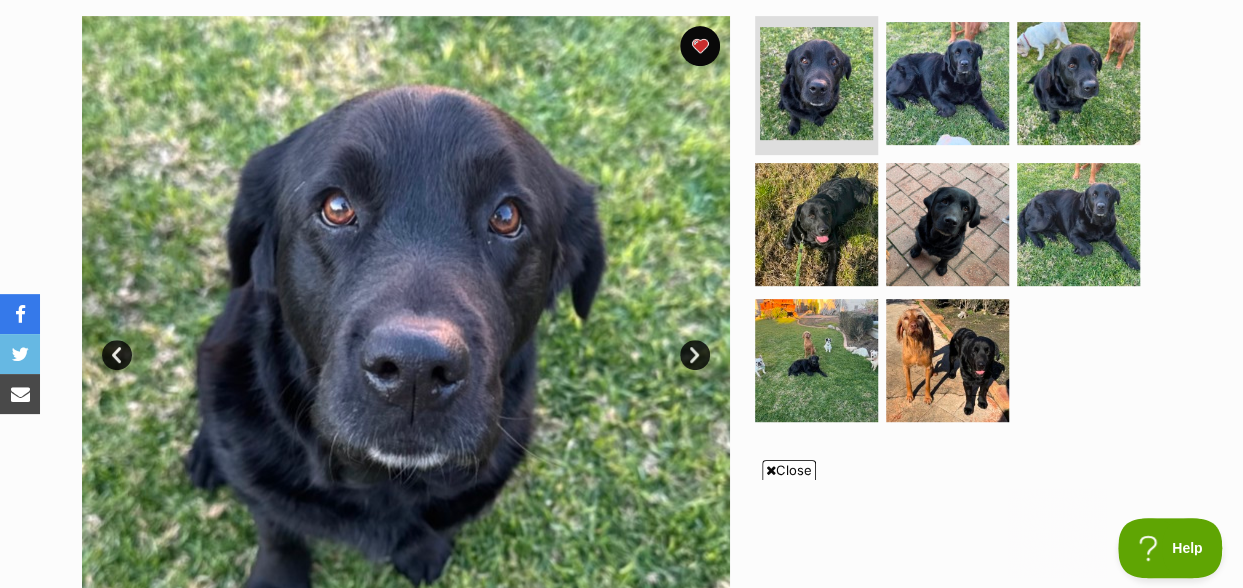 click on "Close" at bounding box center [789, 470] 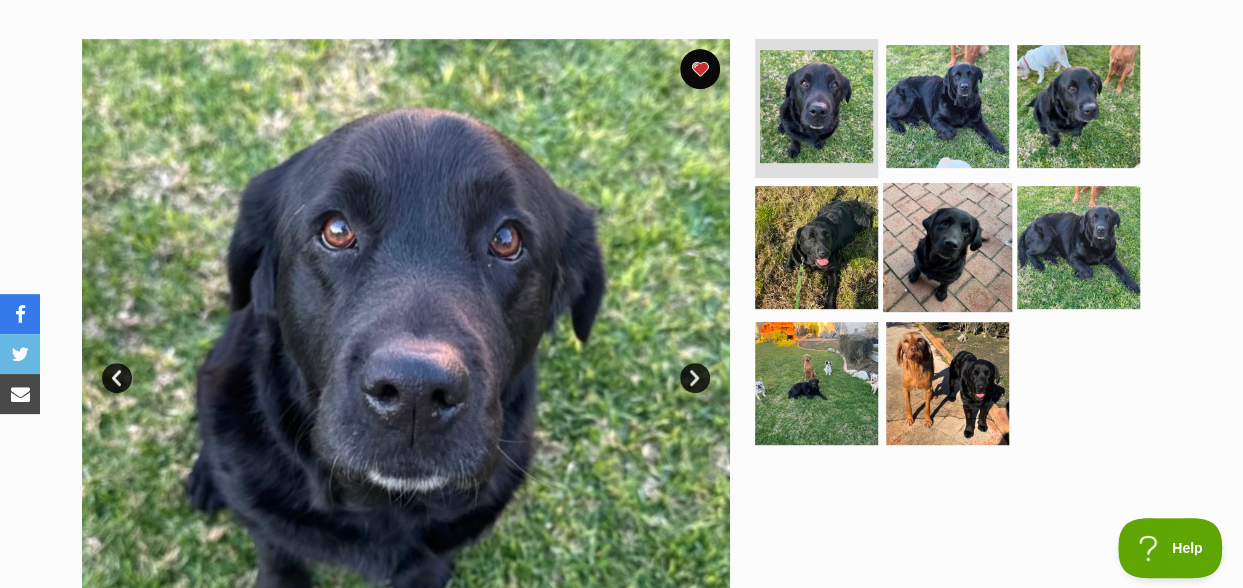 scroll, scrollTop: 300, scrollLeft: 0, axis: vertical 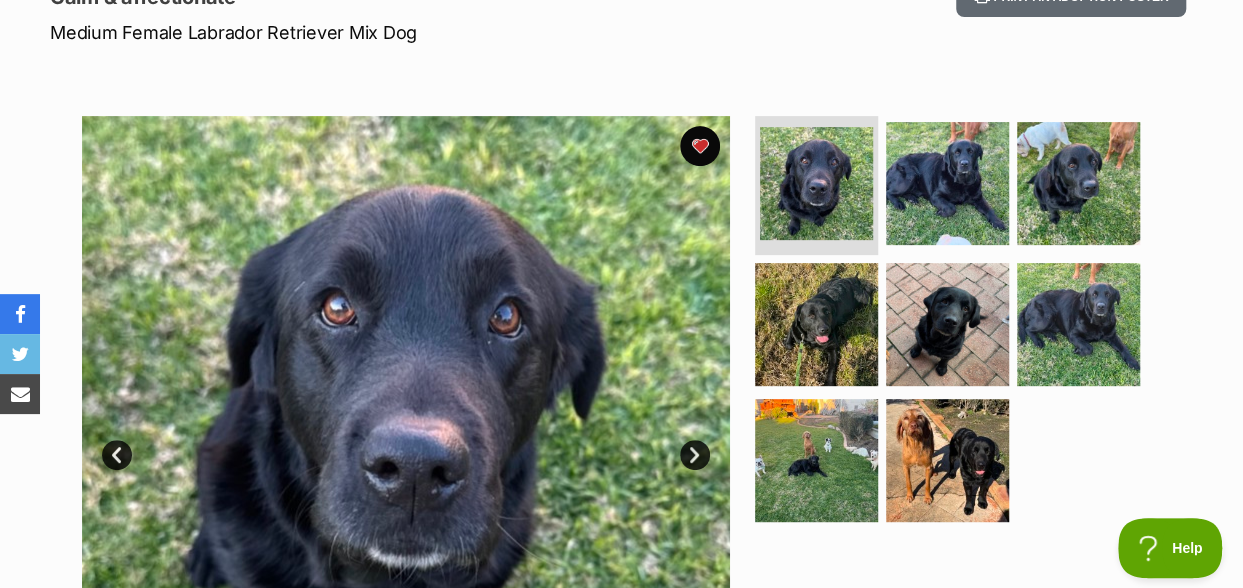 click on "Next" at bounding box center (695, 455) 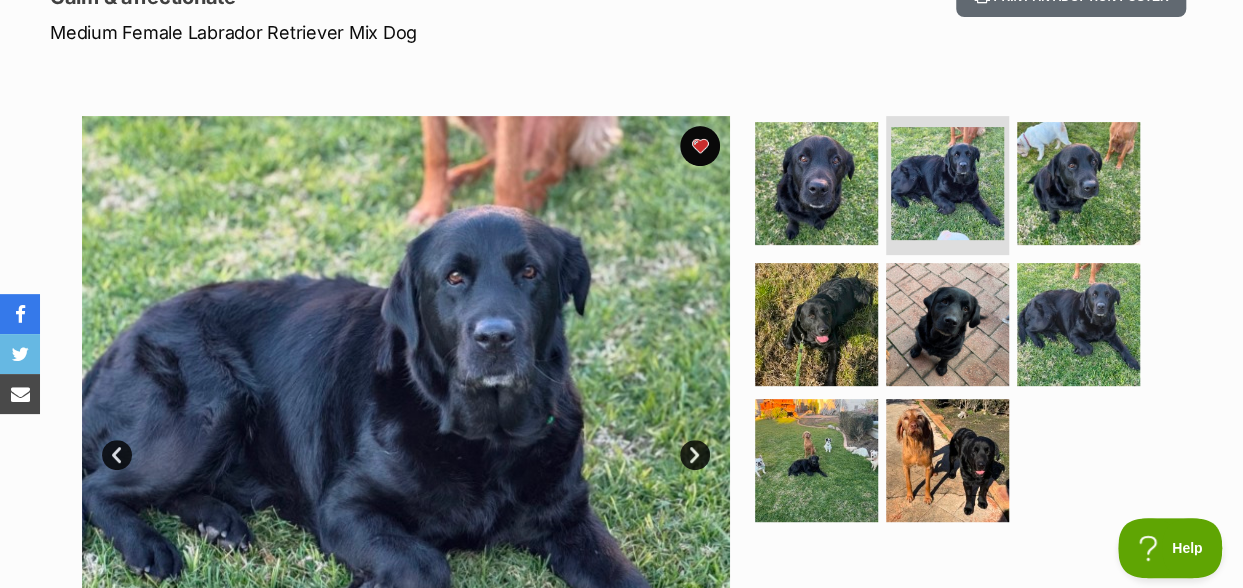 click on "Next" at bounding box center (695, 455) 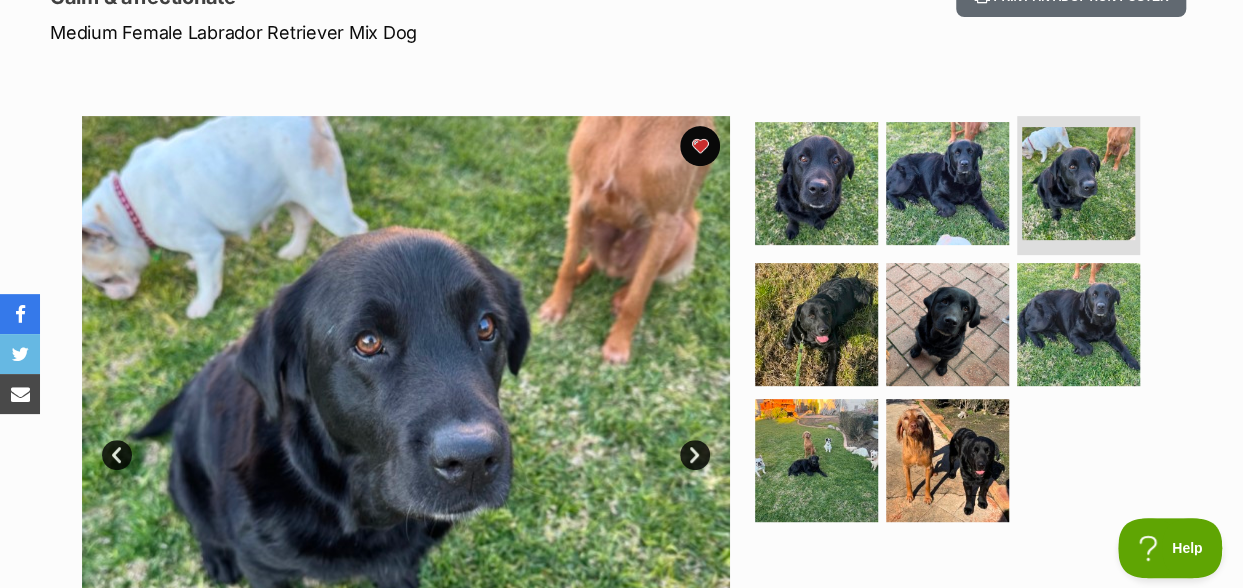 click on "Next" at bounding box center [695, 455] 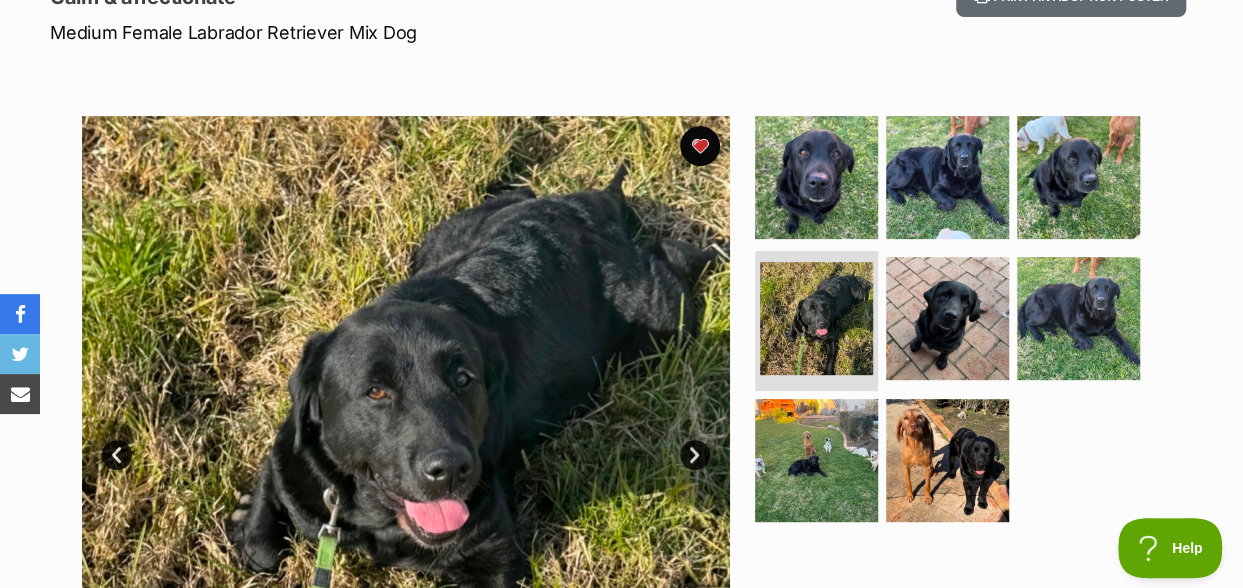 click on "Next" at bounding box center [695, 455] 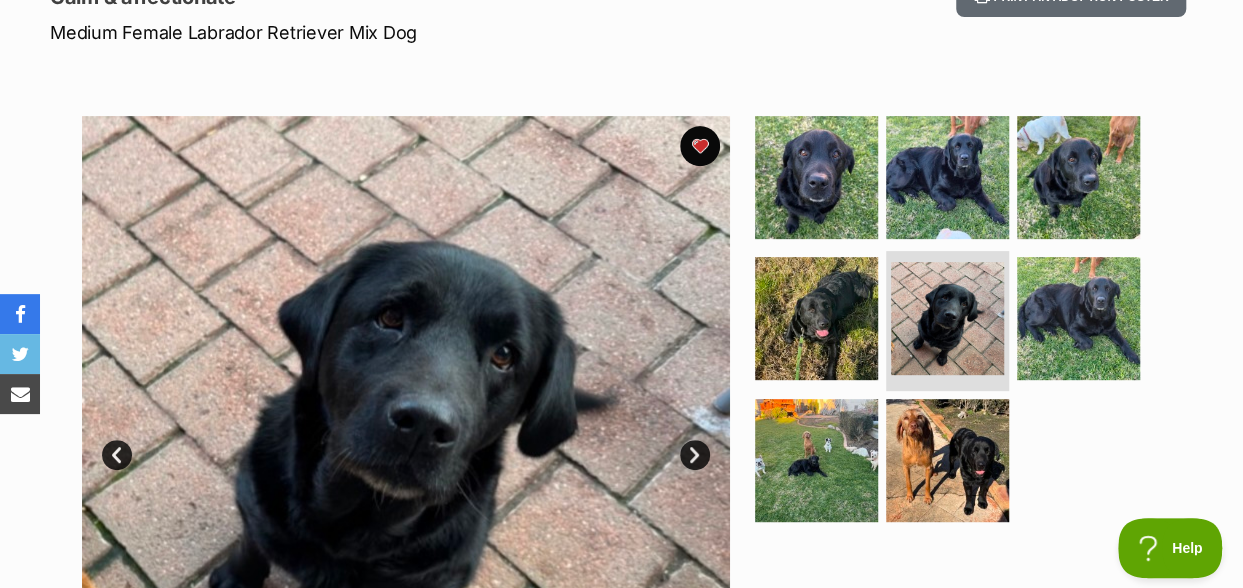 click on "Next" at bounding box center (695, 455) 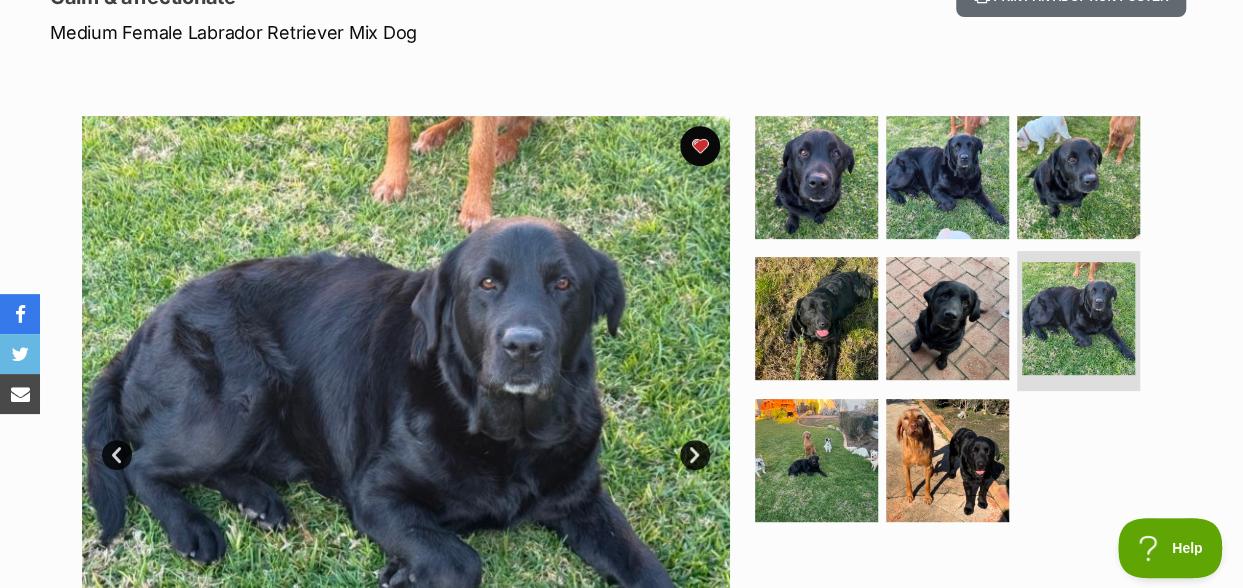click on "Next" at bounding box center (695, 455) 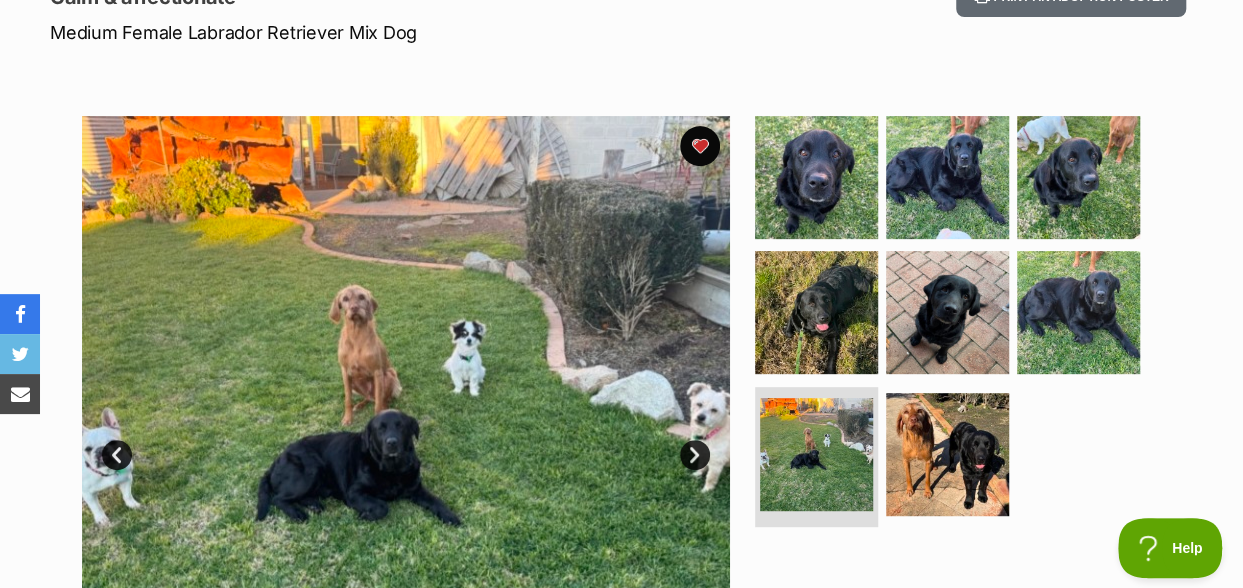 click on "Next" at bounding box center [695, 455] 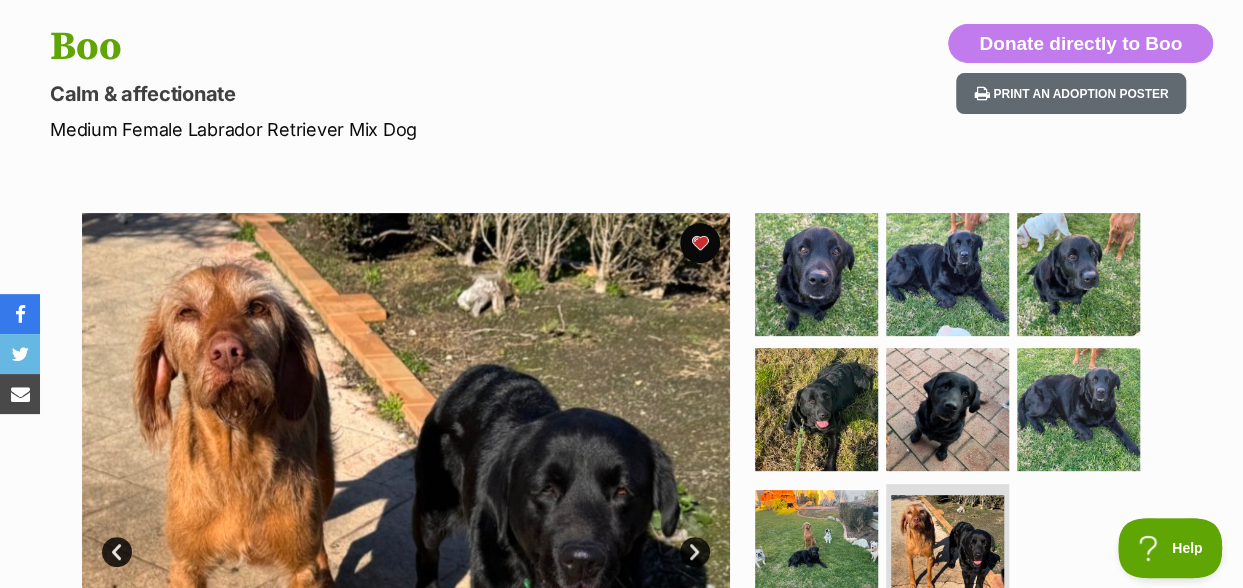 scroll, scrollTop: 0, scrollLeft: 0, axis: both 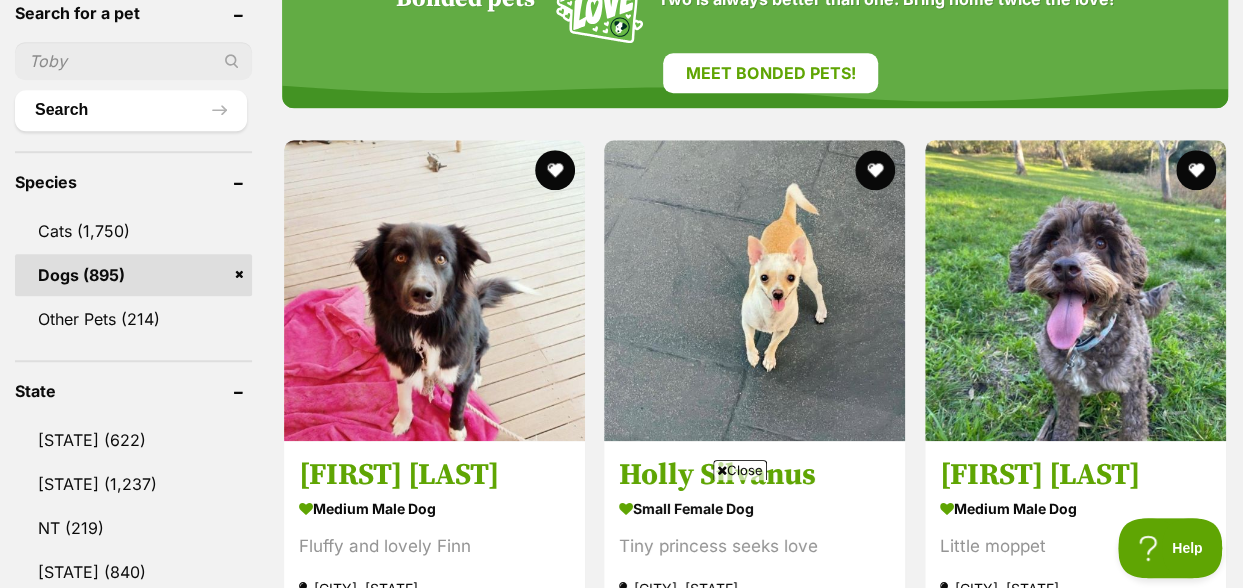 drag, startPoint x: 744, startPoint y: 469, endPoint x: 734, endPoint y: 457, distance: 15.6205 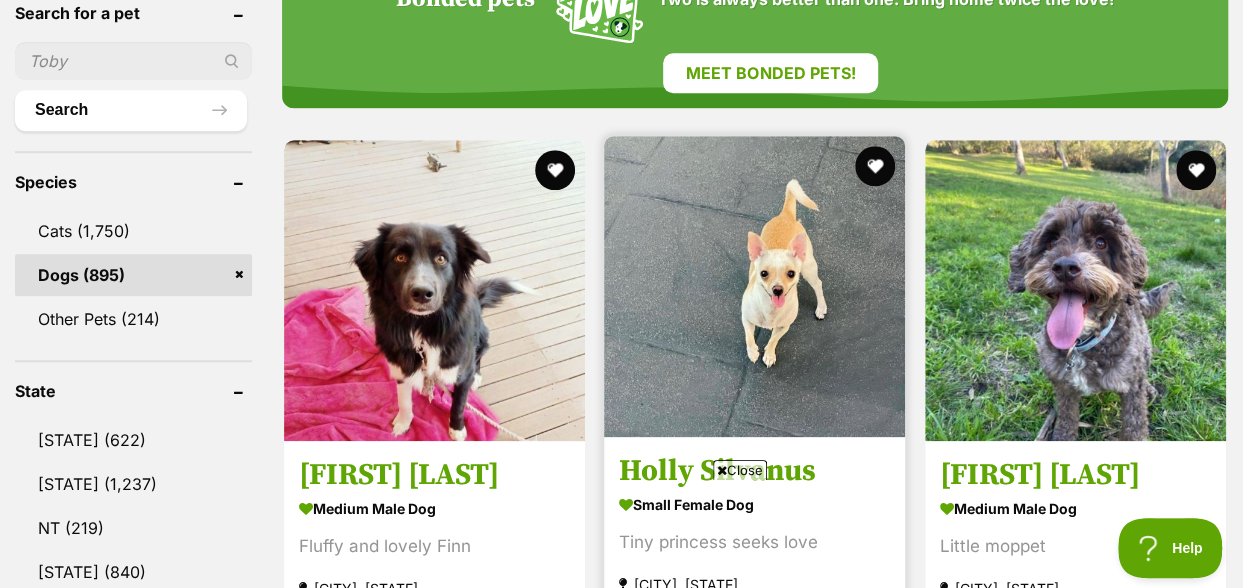 click on "Close" at bounding box center [740, 470] 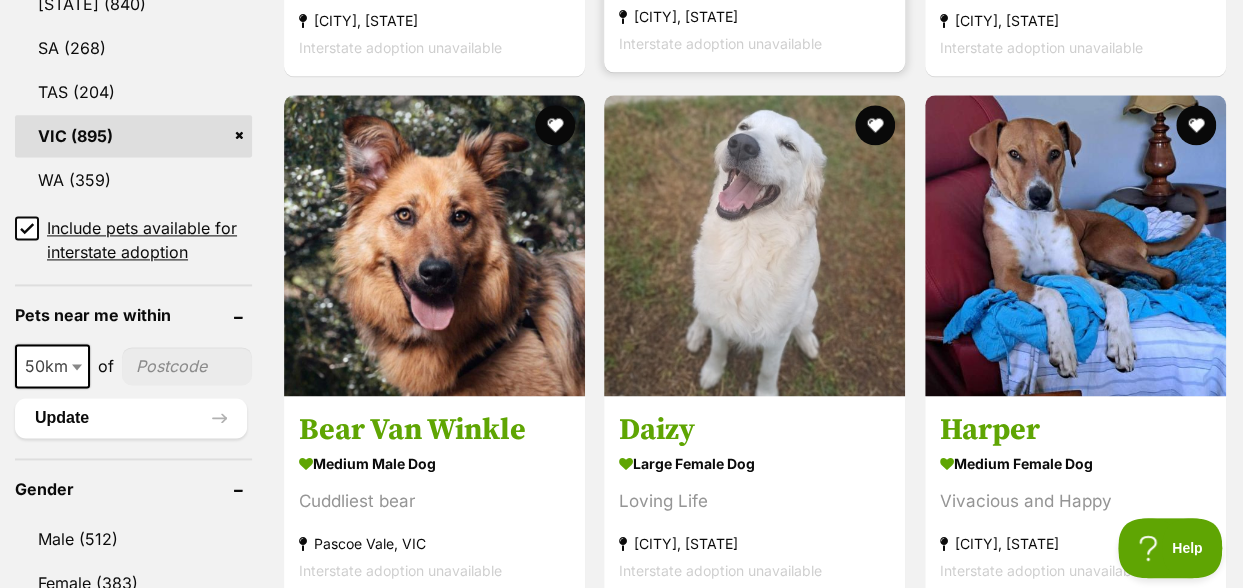 scroll, scrollTop: 1300, scrollLeft: 0, axis: vertical 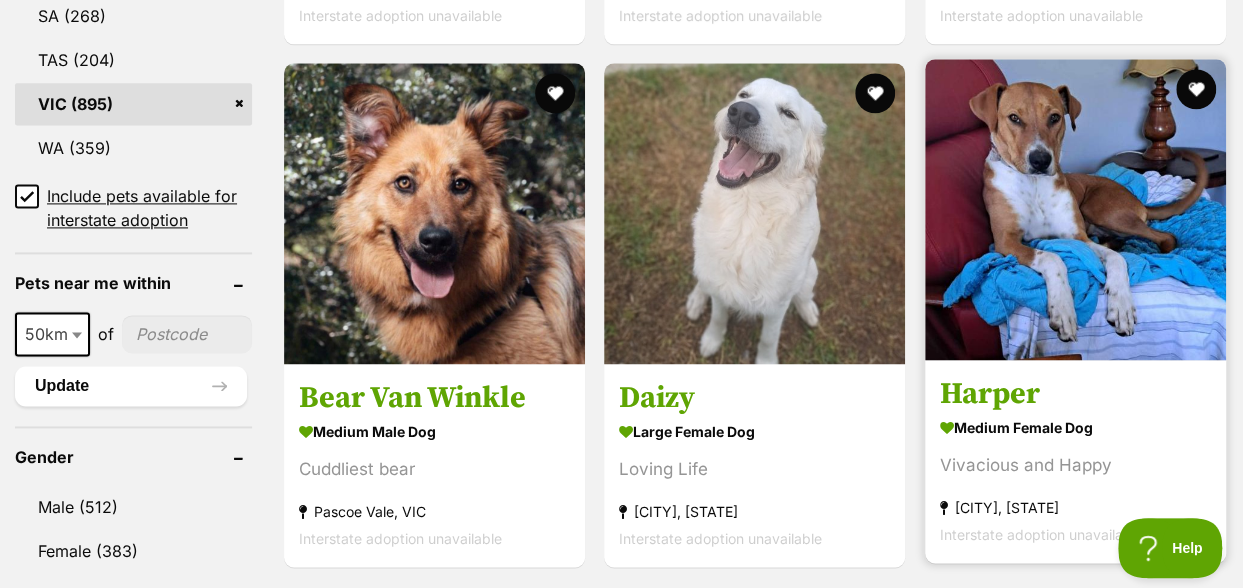 click at bounding box center [1075, 209] 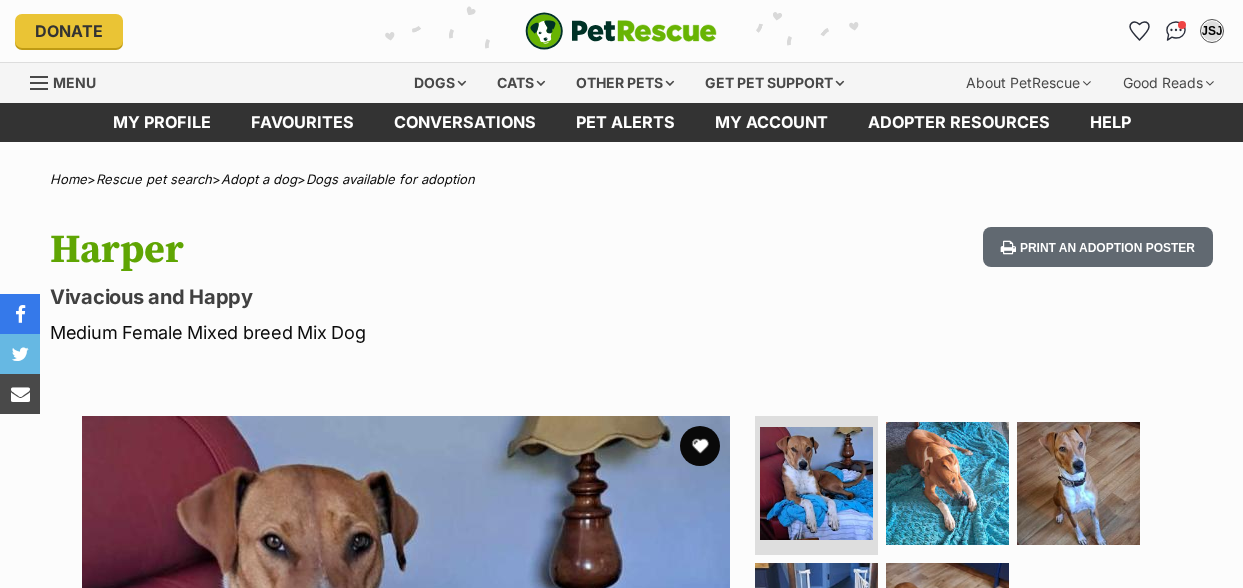 scroll, scrollTop: 0, scrollLeft: 0, axis: both 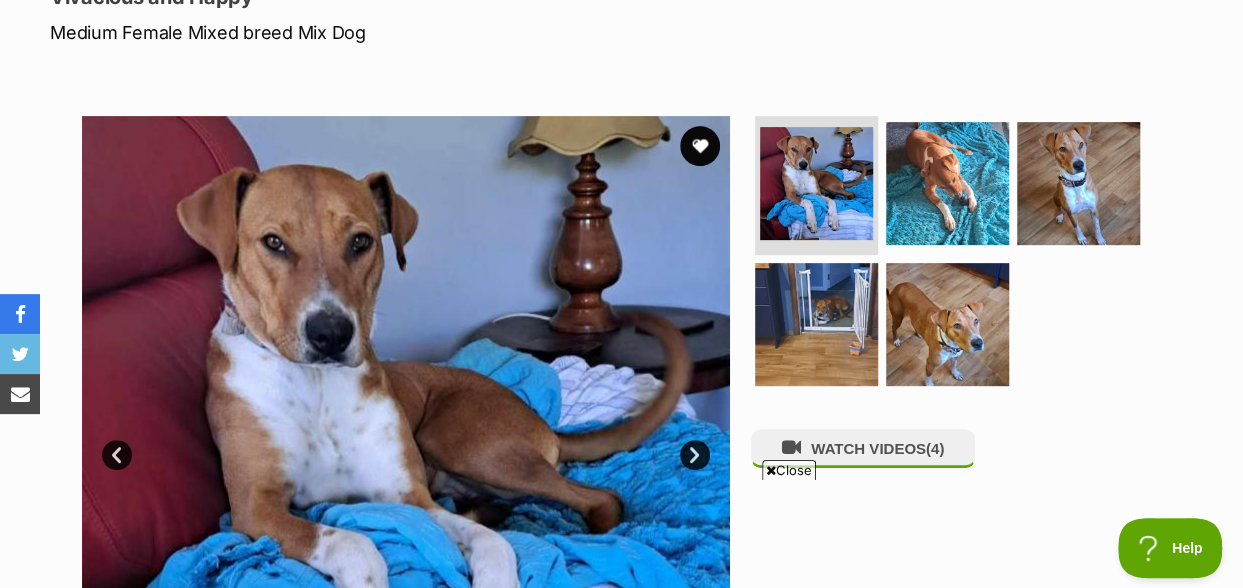 click on "Next" at bounding box center [695, 455] 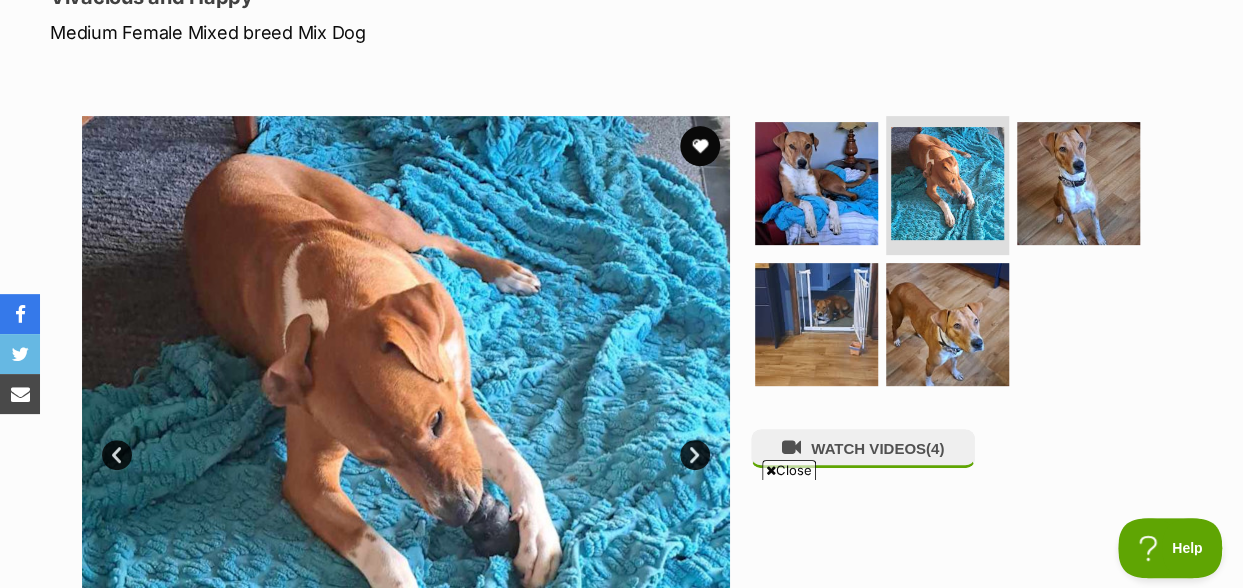 click on "Next" at bounding box center [695, 455] 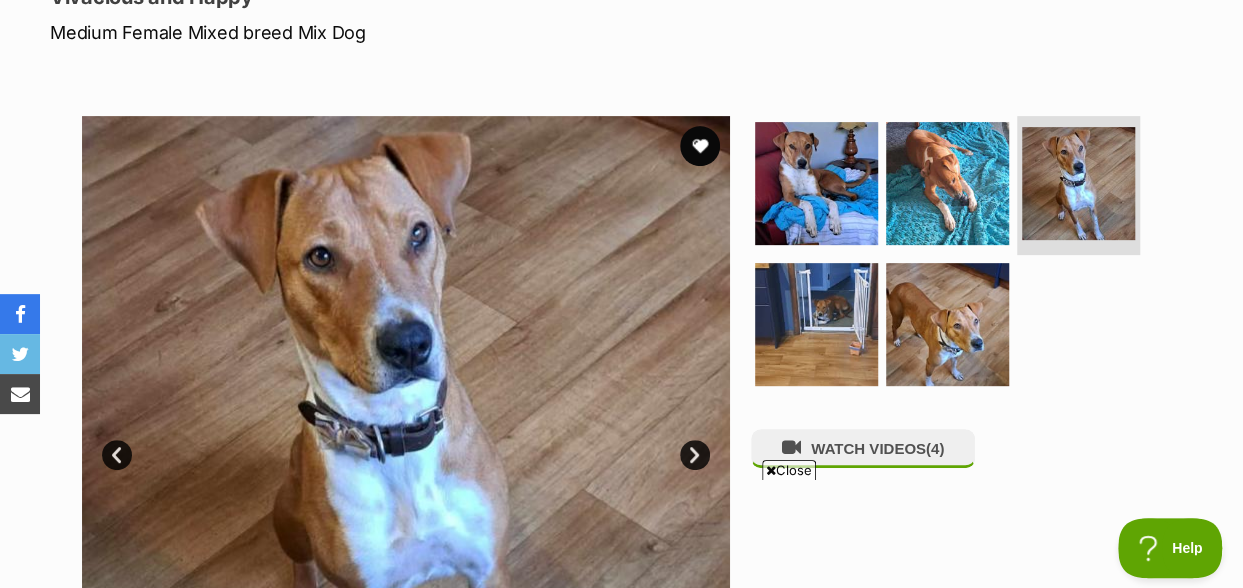 click on "Next" at bounding box center (695, 455) 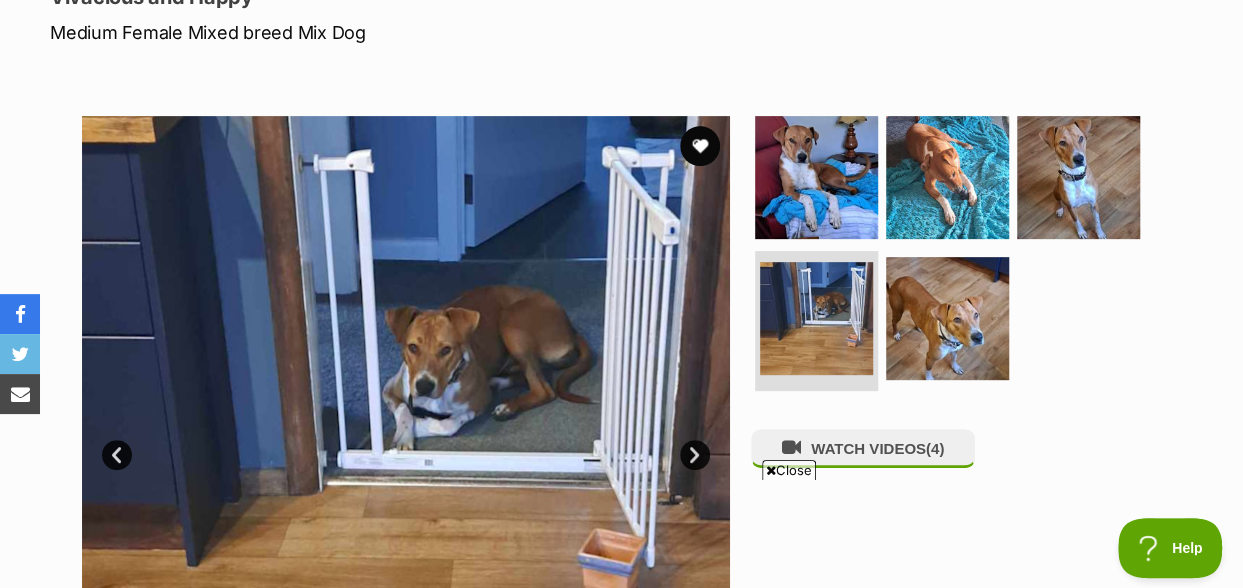 click on "Next" at bounding box center [695, 455] 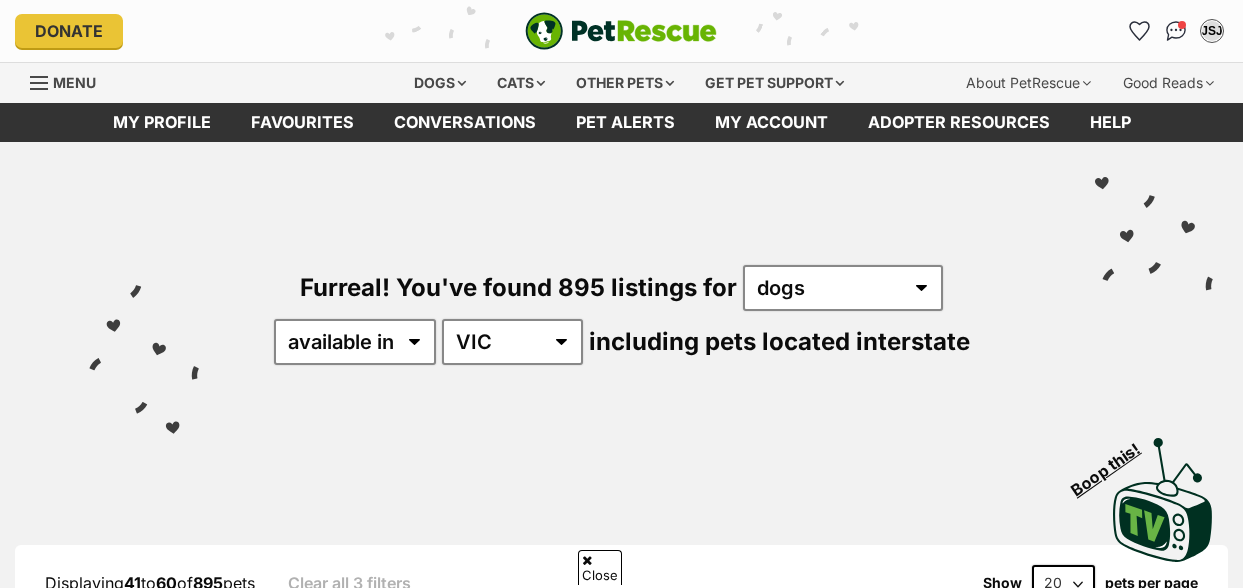 scroll, scrollTop: 1362, scrollLeft: 0, axis: vertical 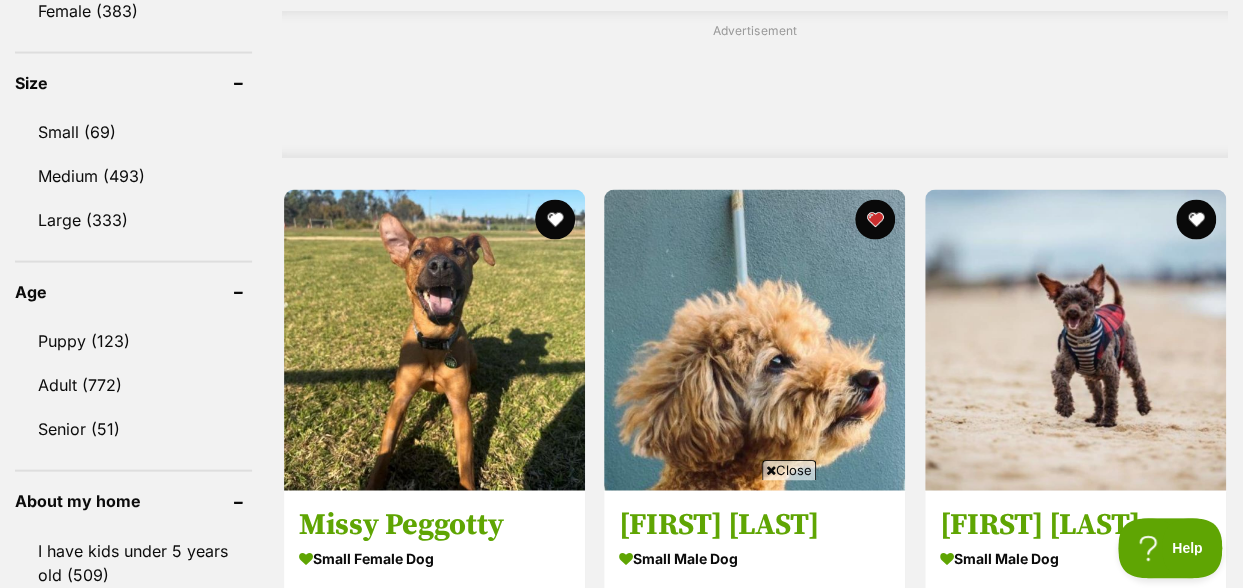 click on "Close" at bounding box center [789, 470] 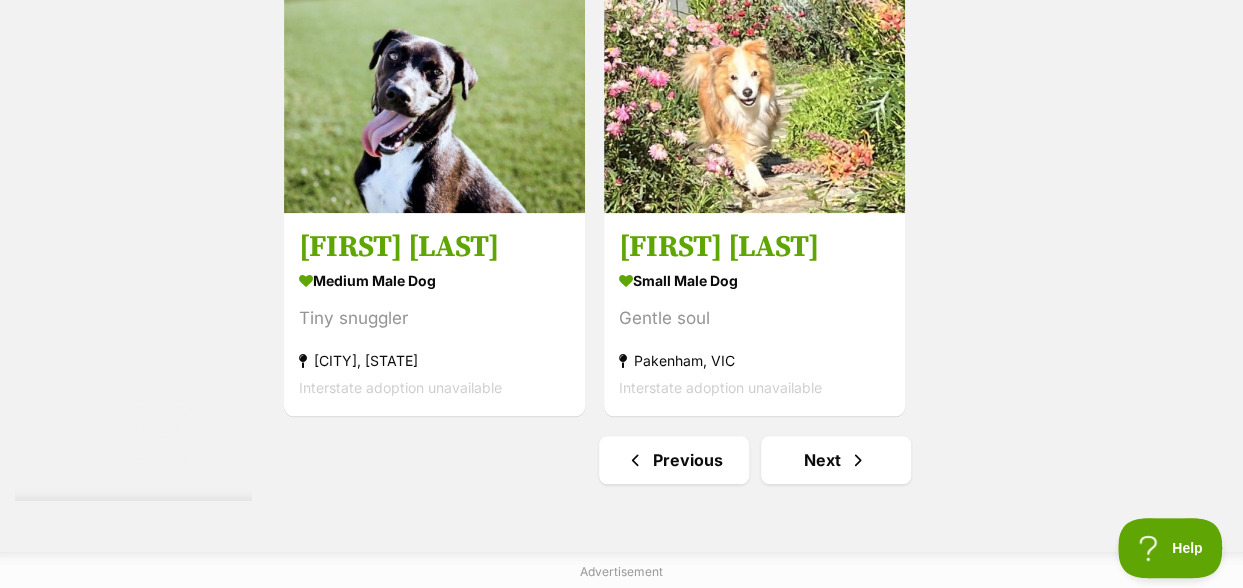 scroll, scrollTop: 4688, scrollLeft: 0, axis: vertical 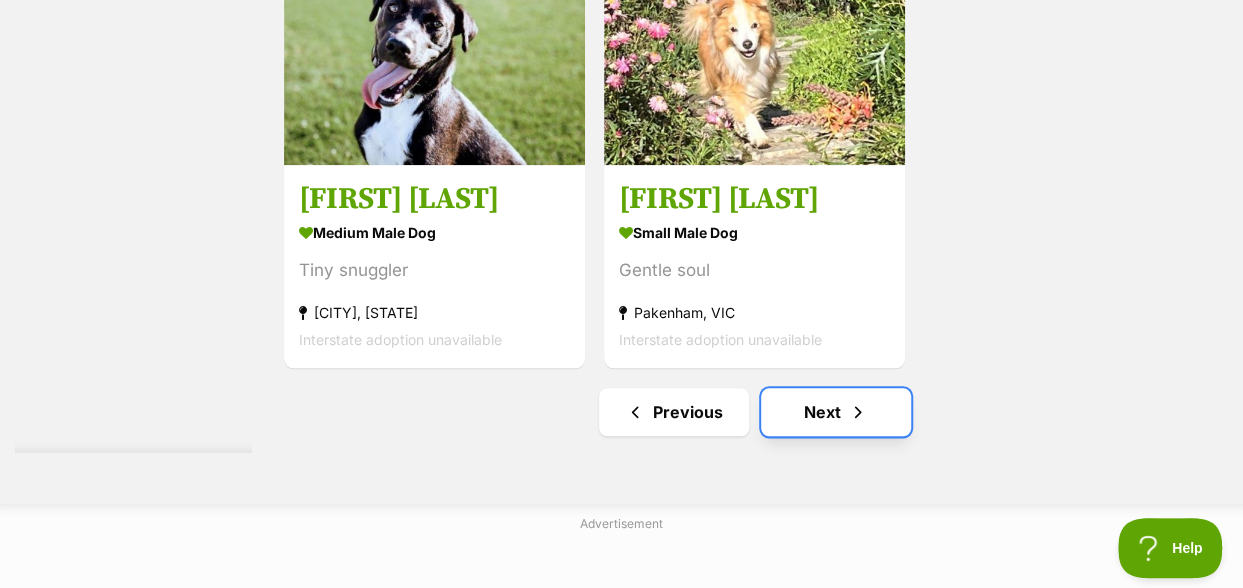 click on "Next" at bounding box center [836, 412] 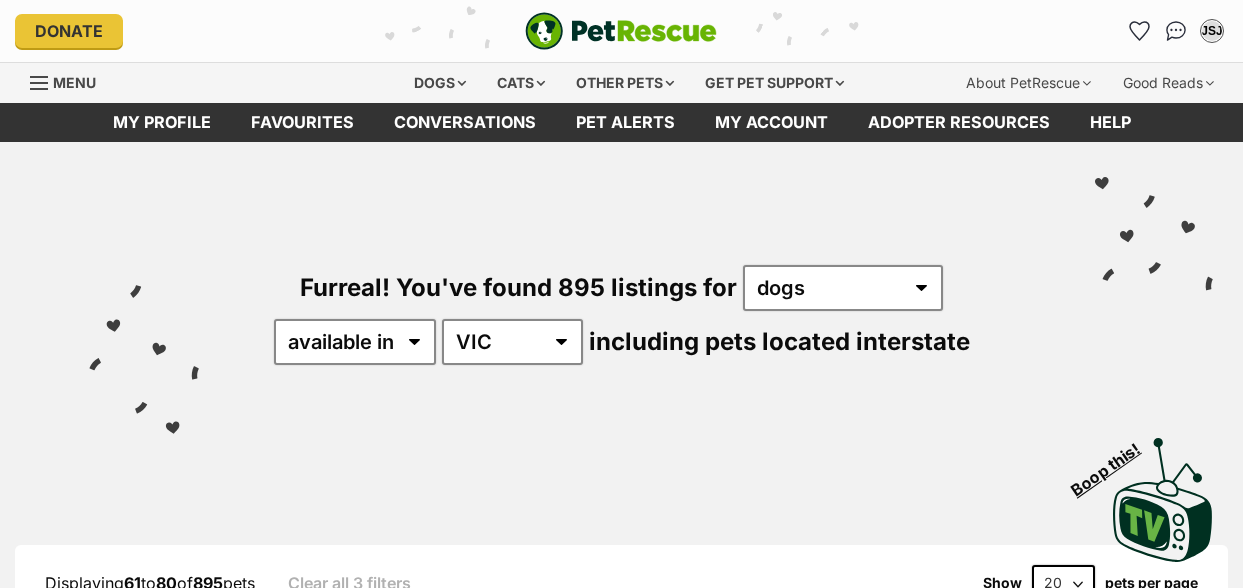 scroll, scrollTop: 0, scrollLeft: 0, axis: both 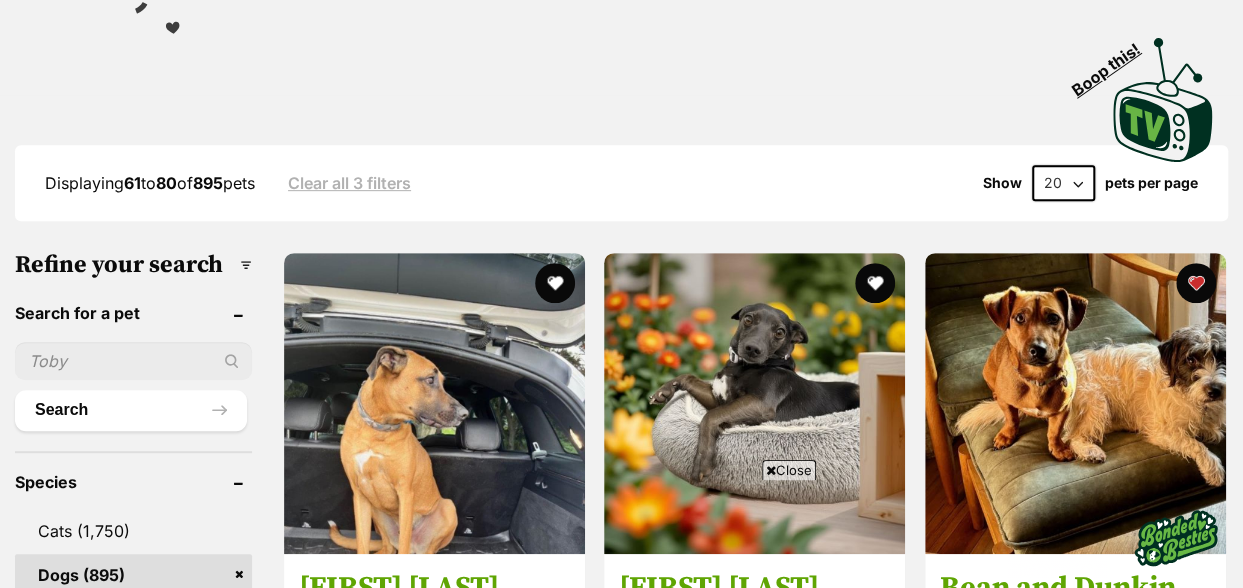 click on "Close" at bounding box center (789, 470) 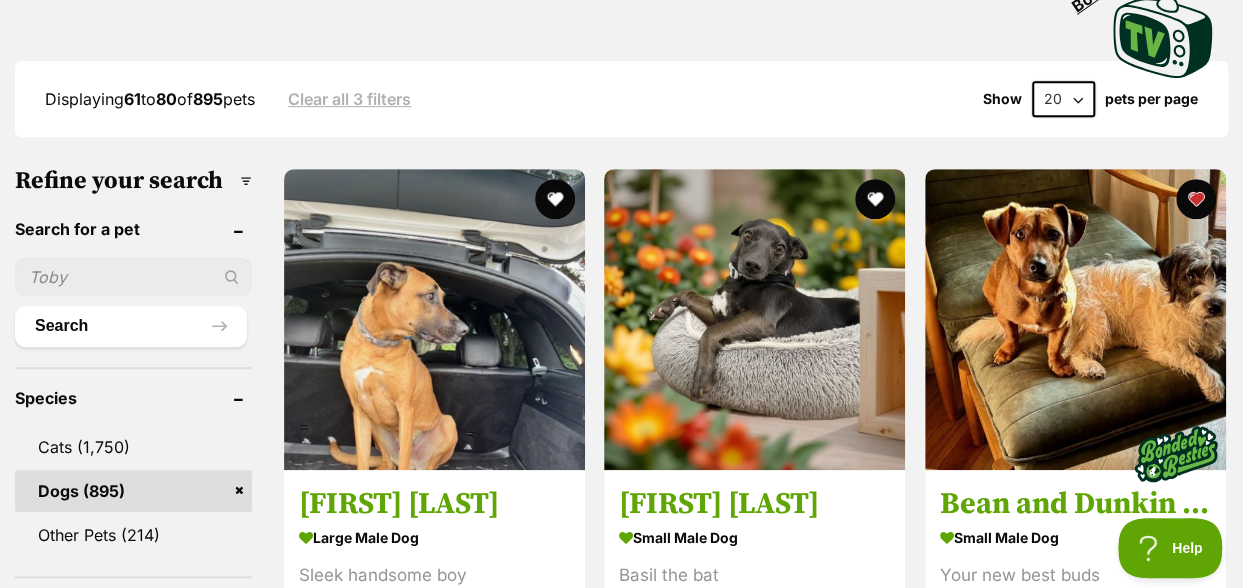 scroll, scrollTop: 600, scrollLeft: 0, axis: vertical 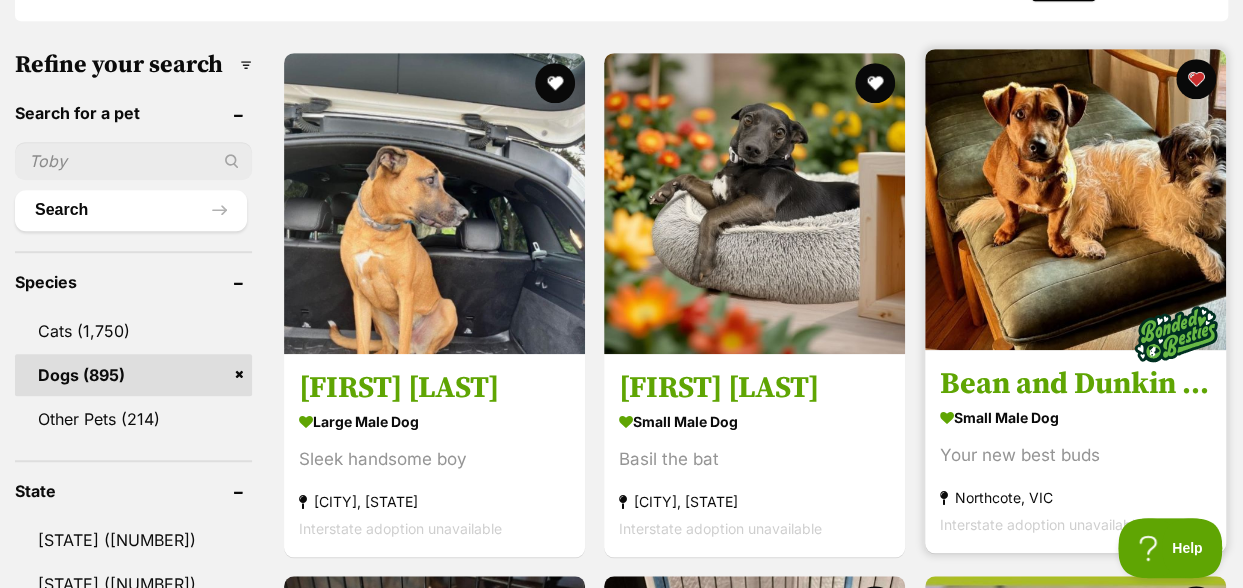 click at bounding box center (1075, 199) 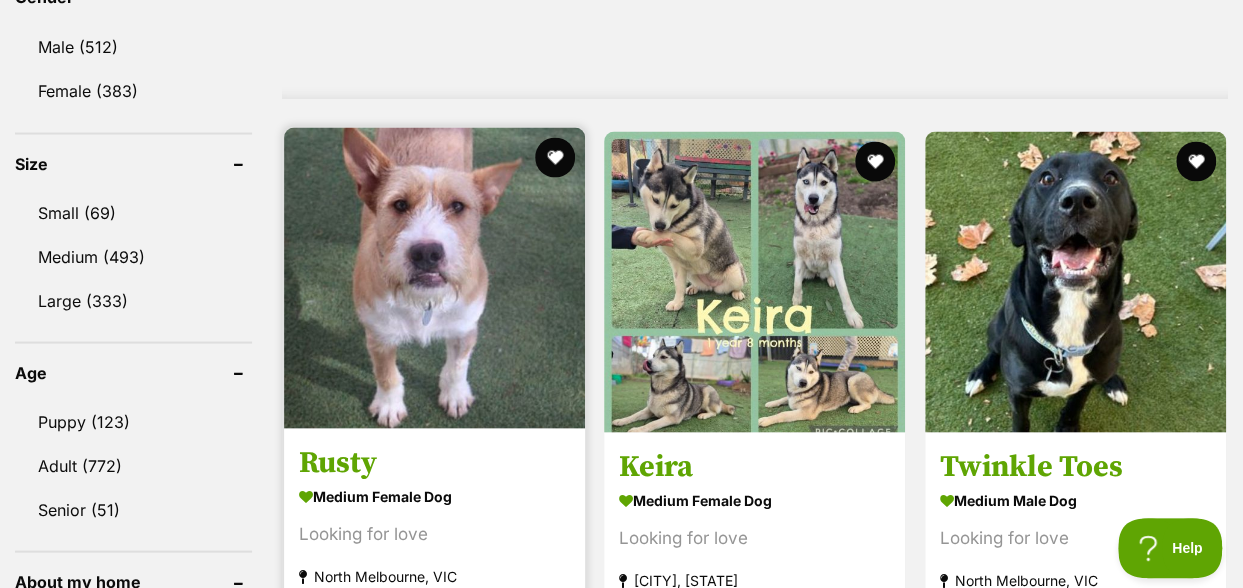 scroll, scrollTop: 1800, scrollLeft: 0, axis: vertical 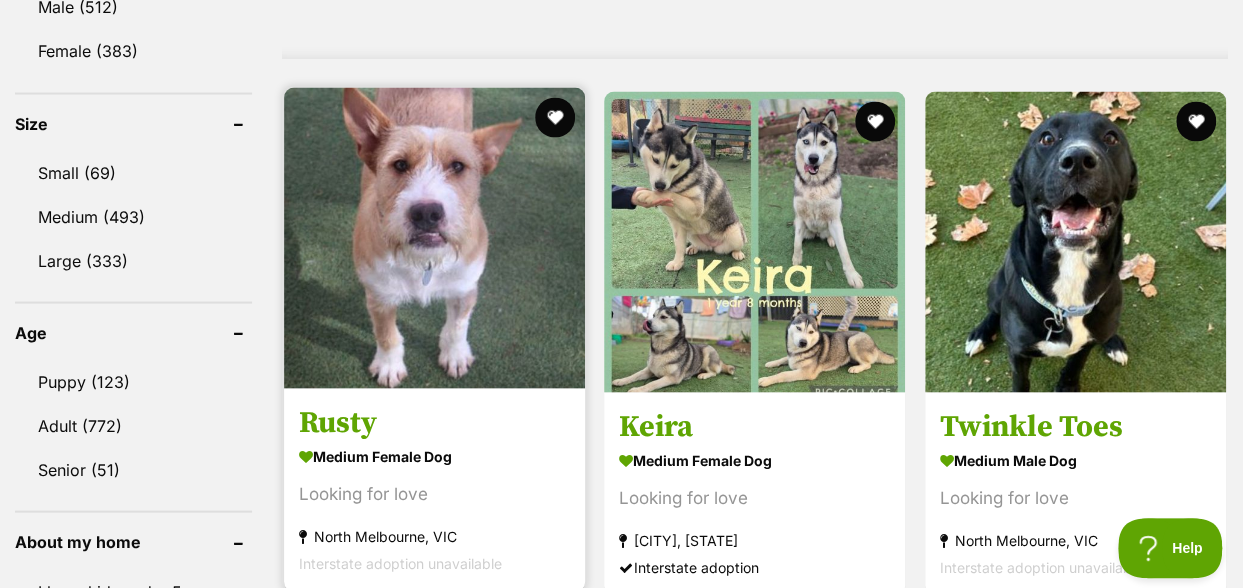 click at bounding box center [434, 237] 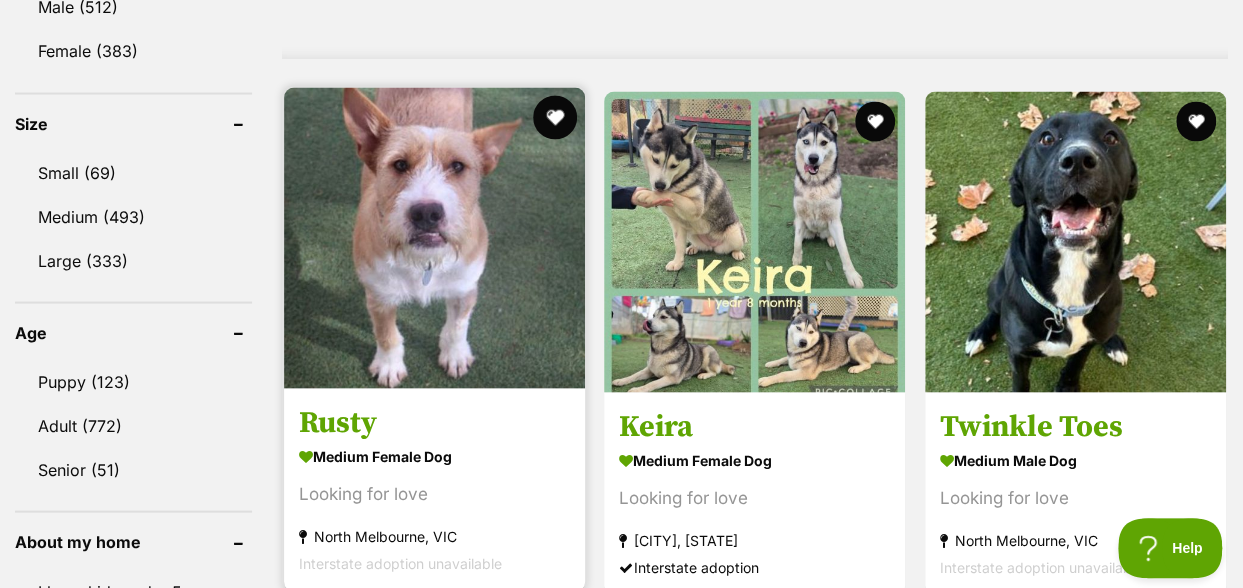 click at bounding box center (555, 117) 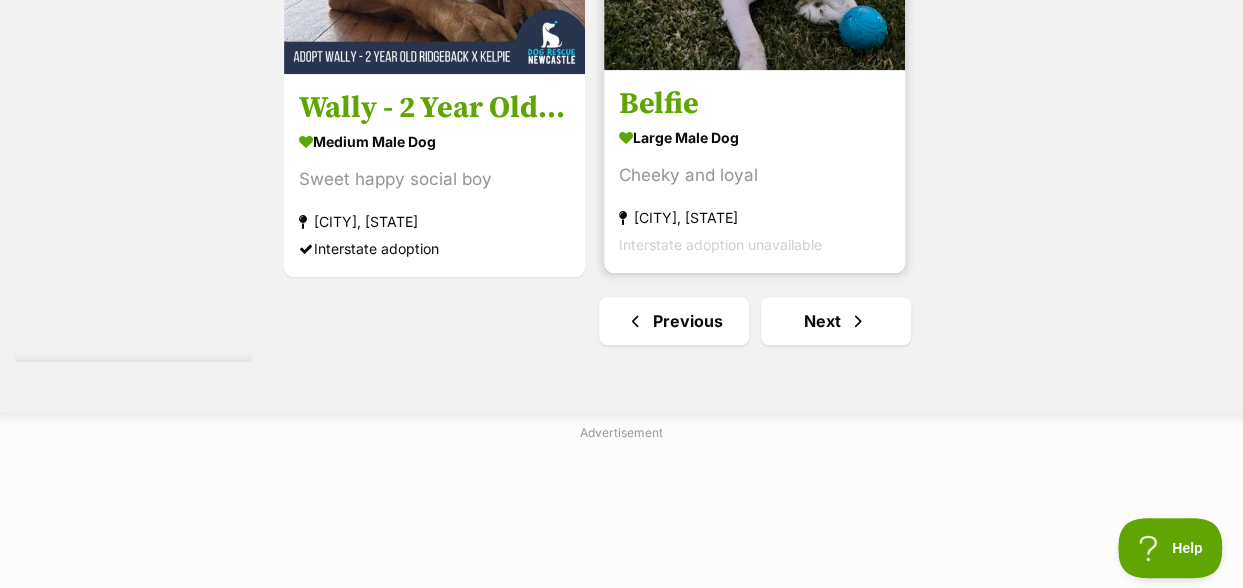 scroll, scrollTop: 4600, scrollLeft: 0, axis: vertical 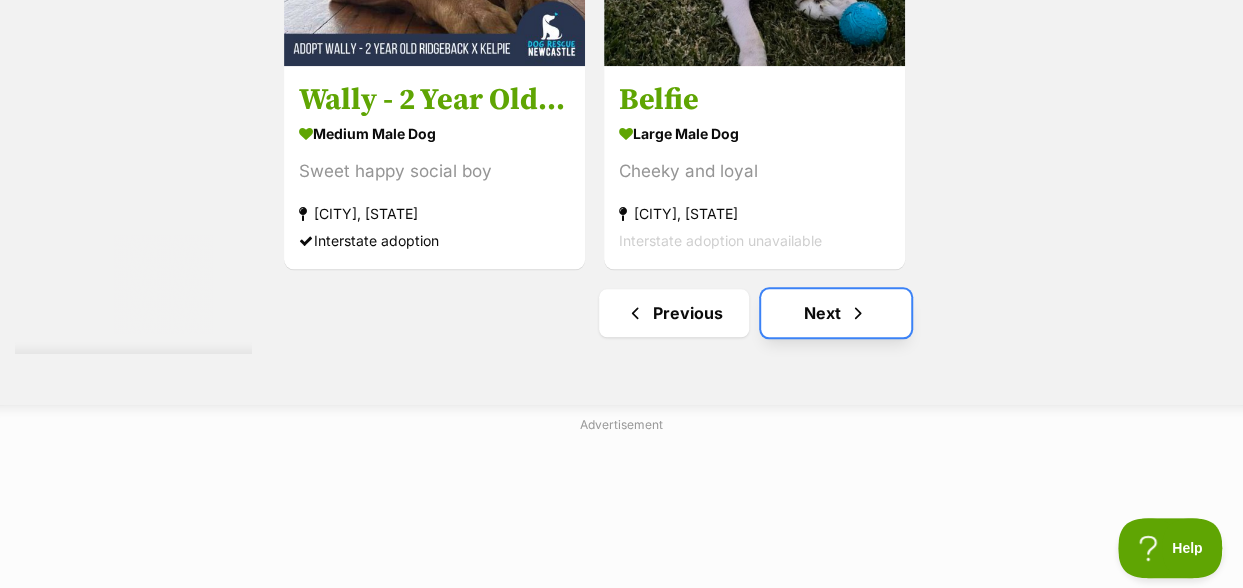 click at bounding box center [858, 313] 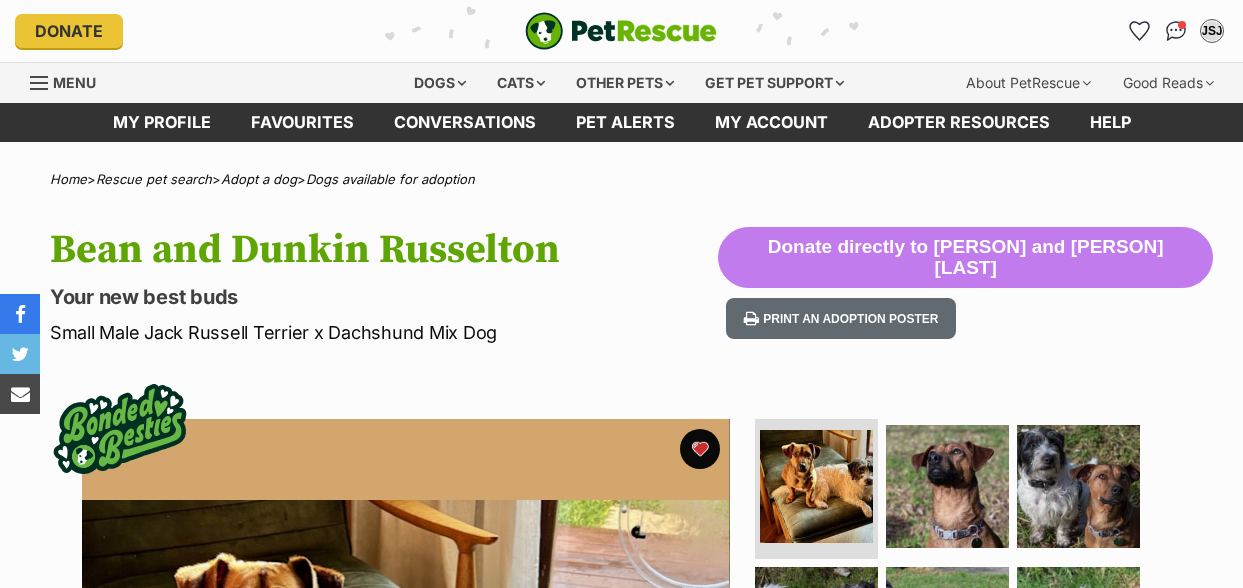 scroll, scrollTop: 0, scrollLeft: 0, axis: both 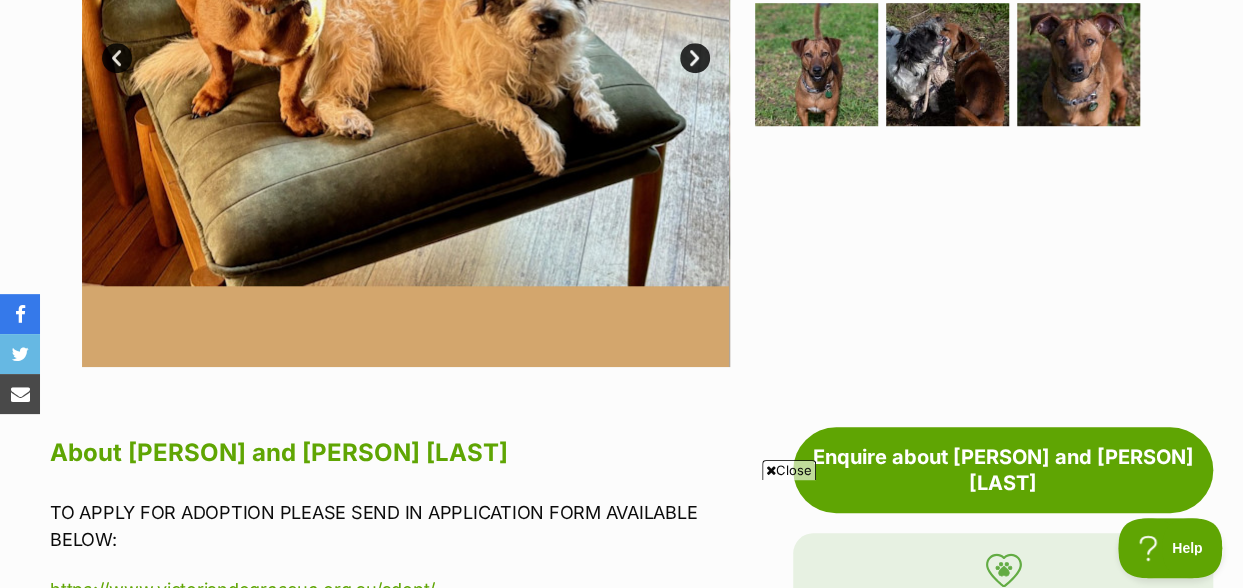 click on "Close" at bounding box center (789, 470) 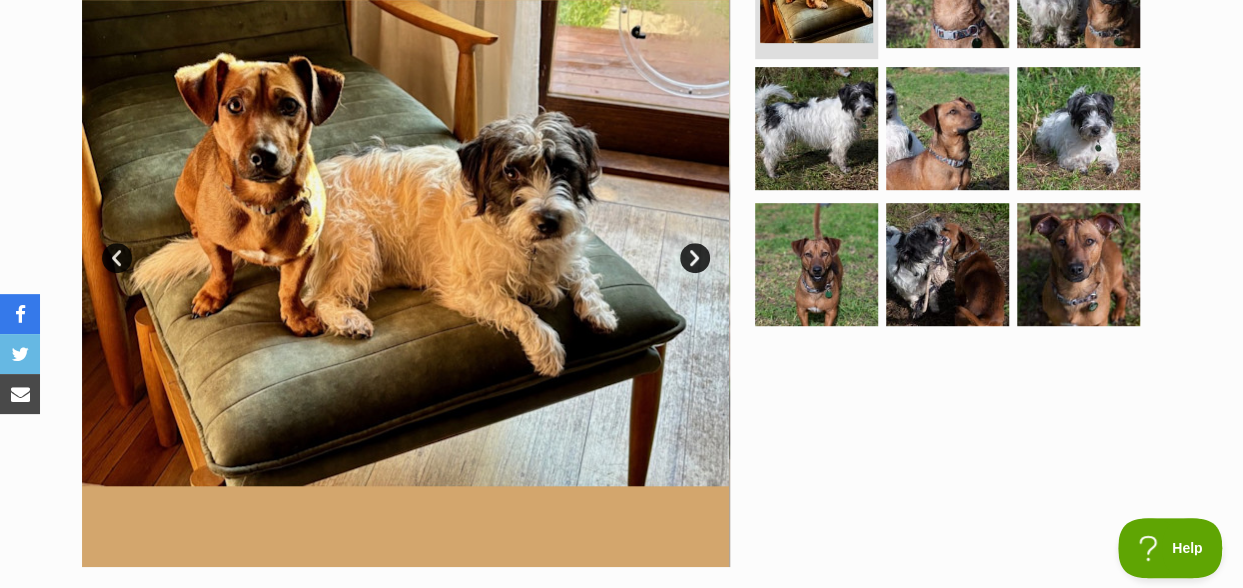 scroll, scrollTop: 0, scrollLeft: 0, axis: both 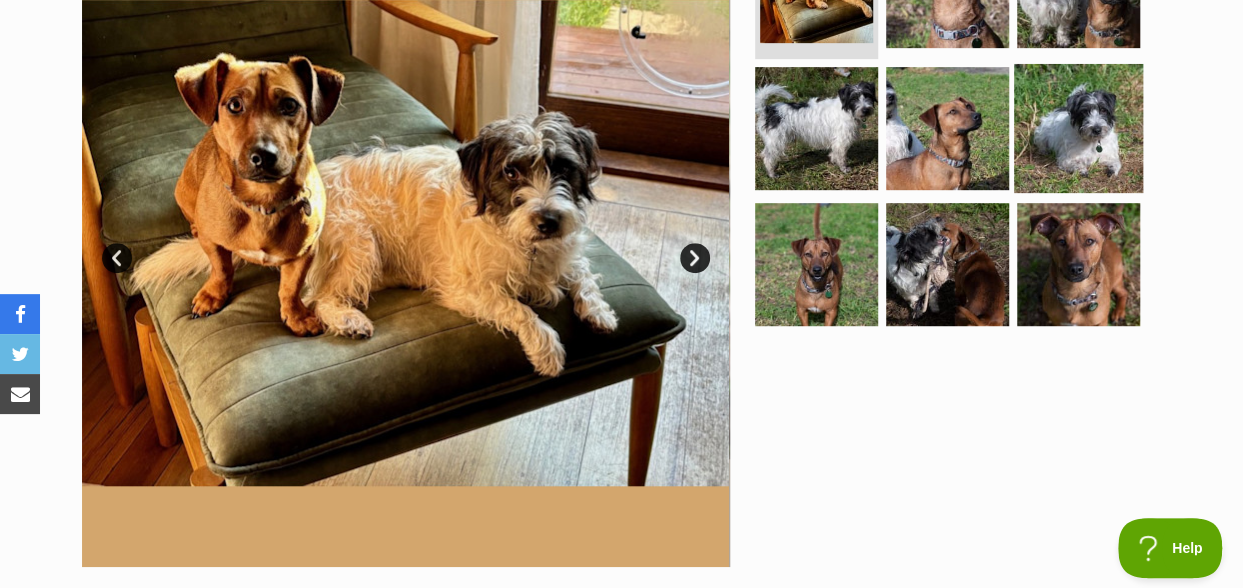 click at bounding box center (1078, 128) 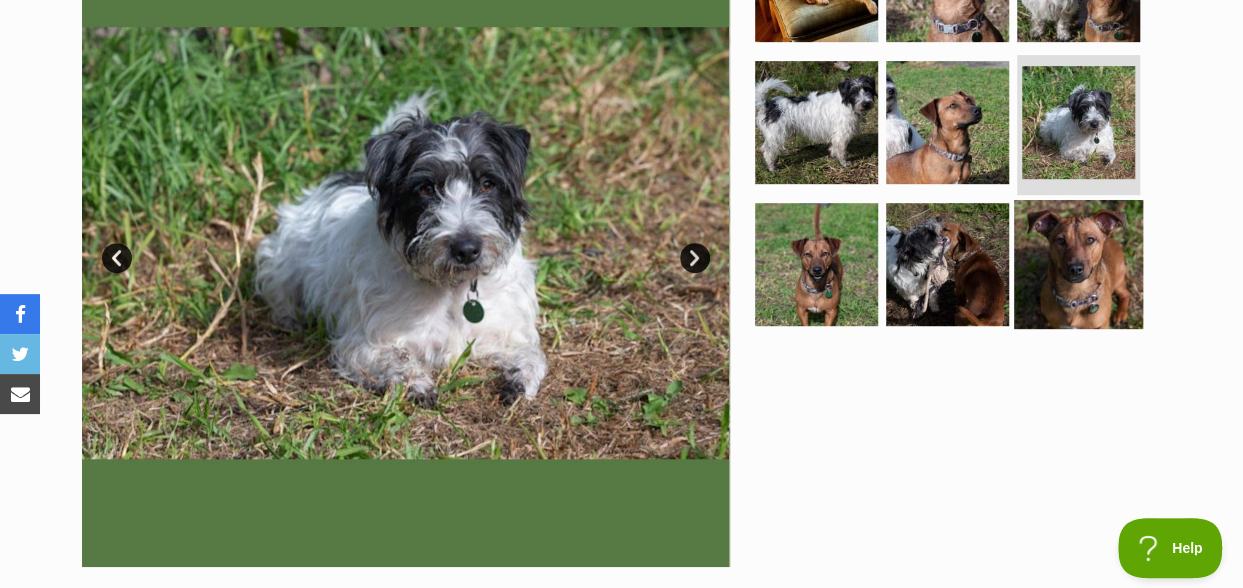 click at bounding box center [1078, 263] 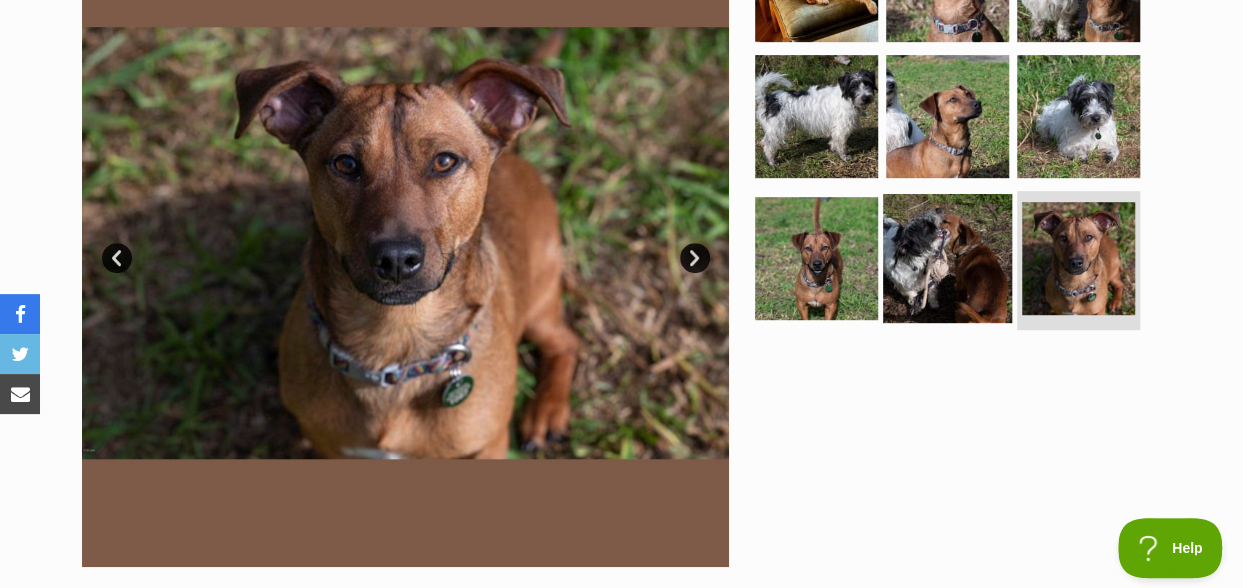 click at bounding box center [947, 257] 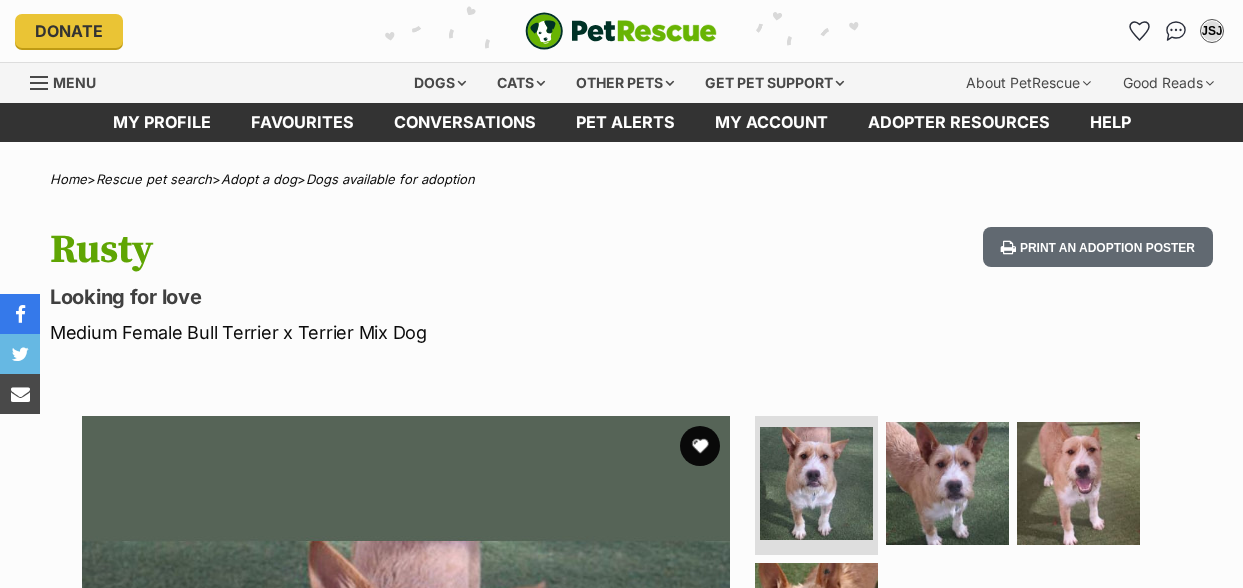 scroll, scrollTop: 0, scrollLeft: 0, axis: both 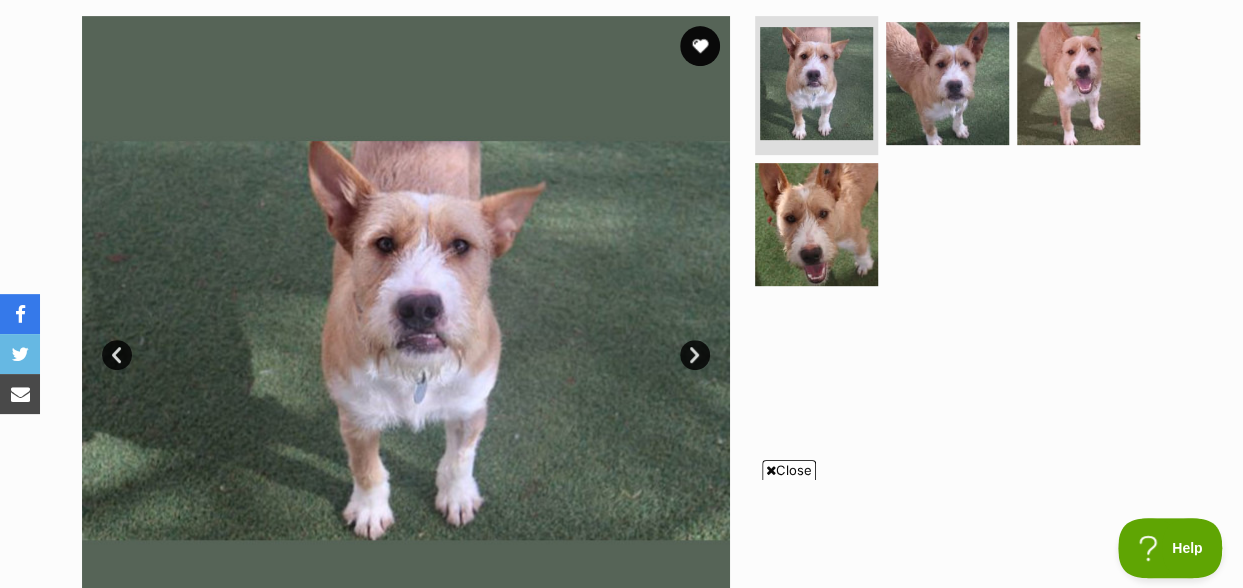click on "Next" at bounding box center [695, 355] 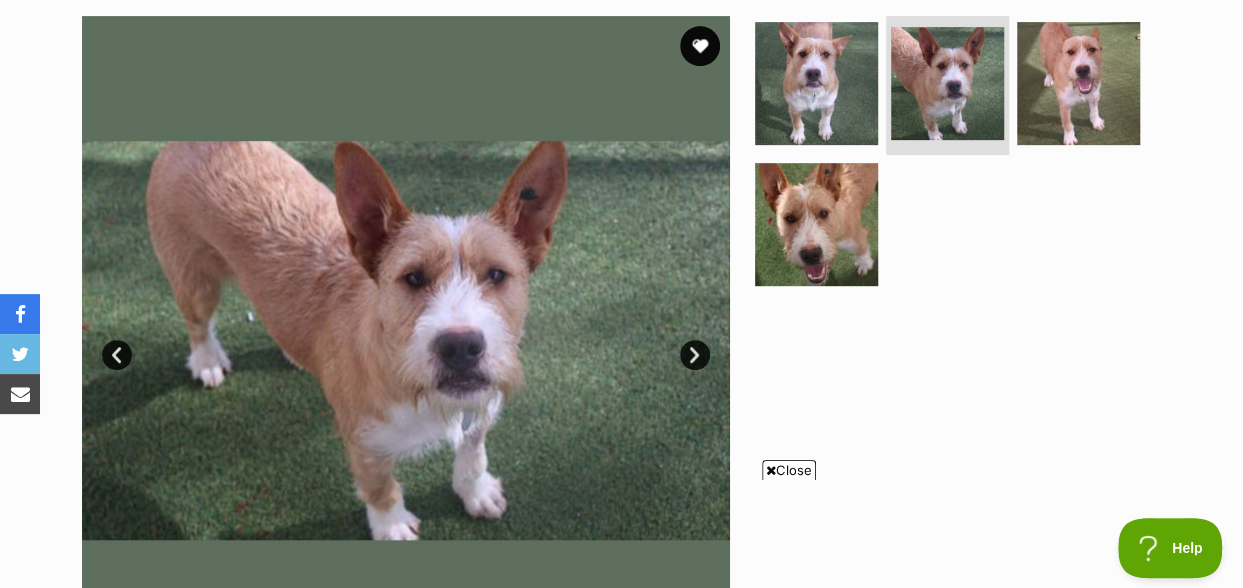 click on "Next" at bounding box center (695, 355) 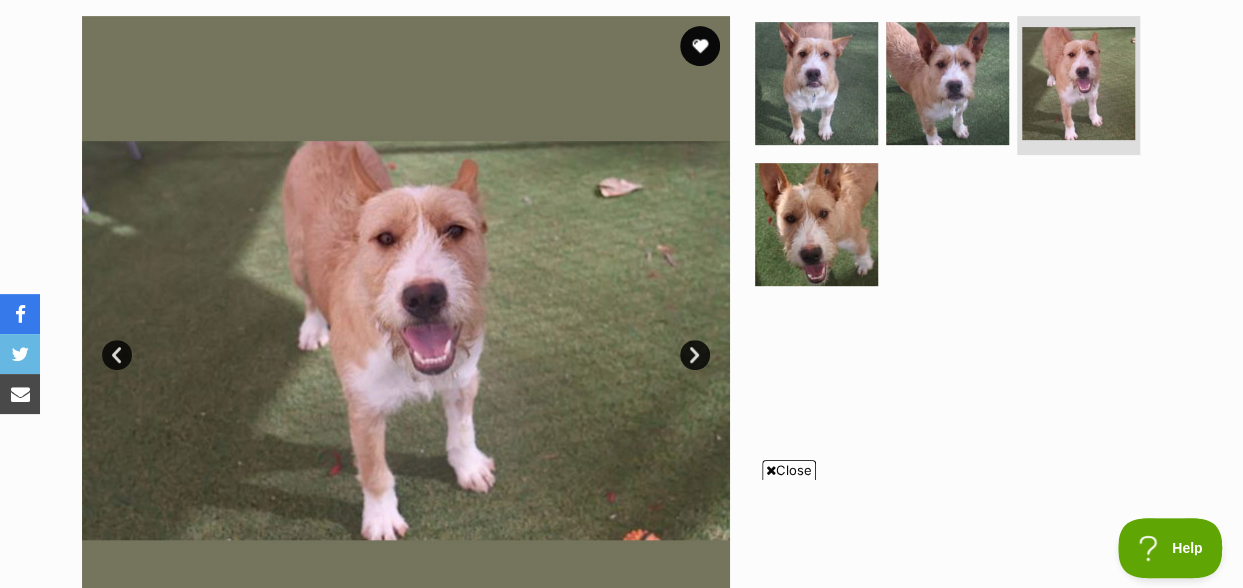 click on "Next" at bounding box center (695, 355) 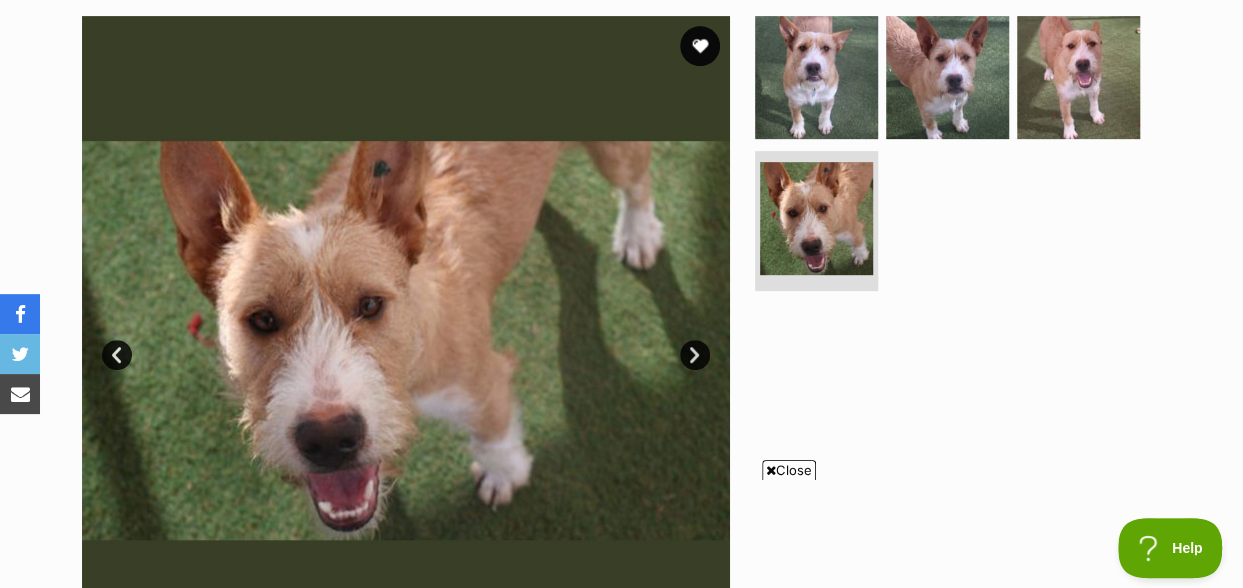 click on "Close" at bounding box center (789, 470) 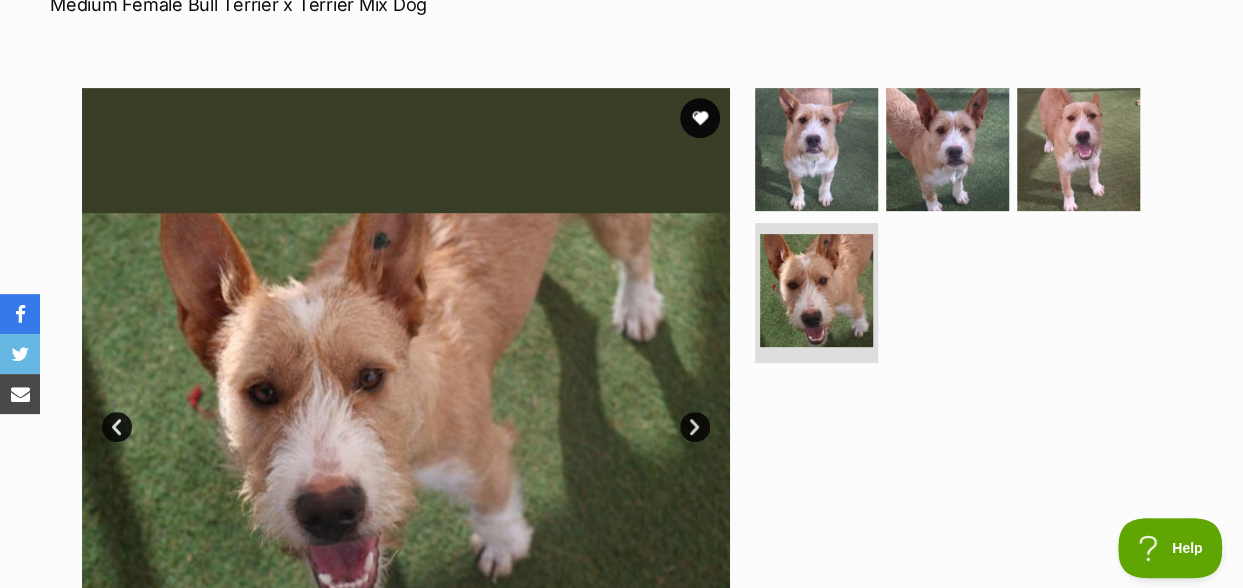 scroll, scrollTop: 300, scrollLeft: 0, axis: vertical 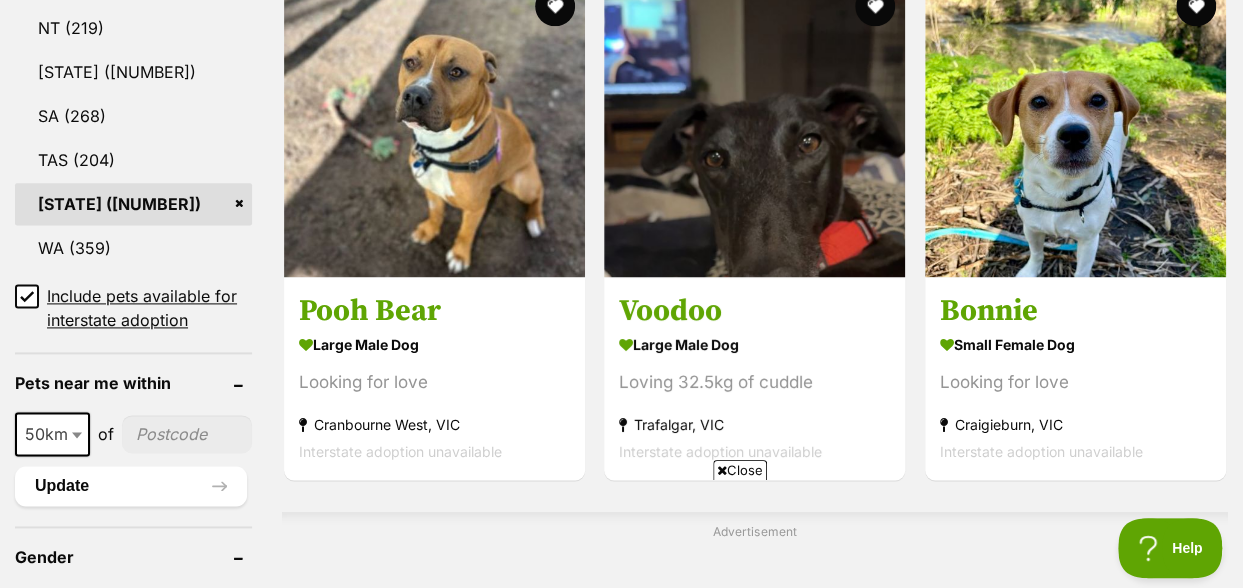 click on "Close" at bounding box center [740, 470] 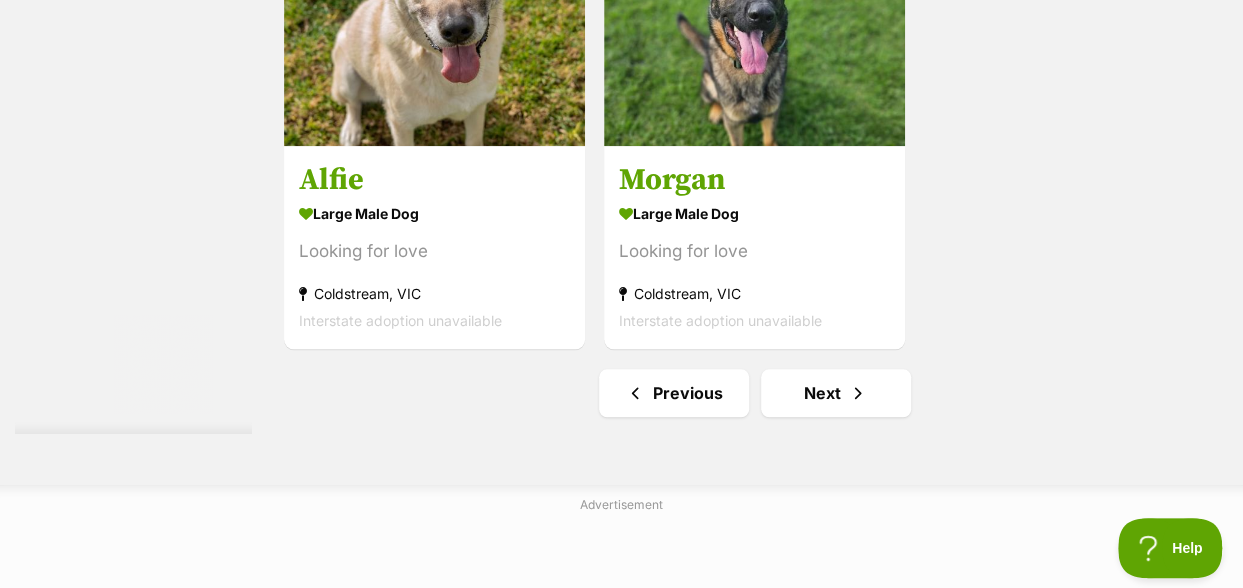 scroll, scrollTop: 4600, scrollLeft: 0, axis: vertical 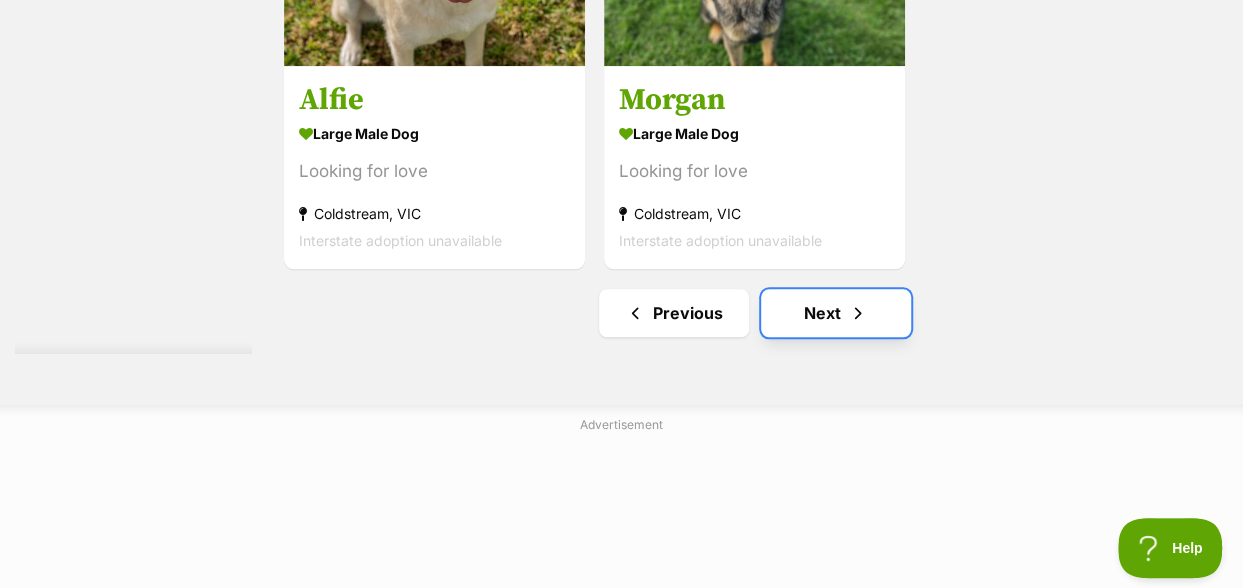 click at bounding box center (858, 313) 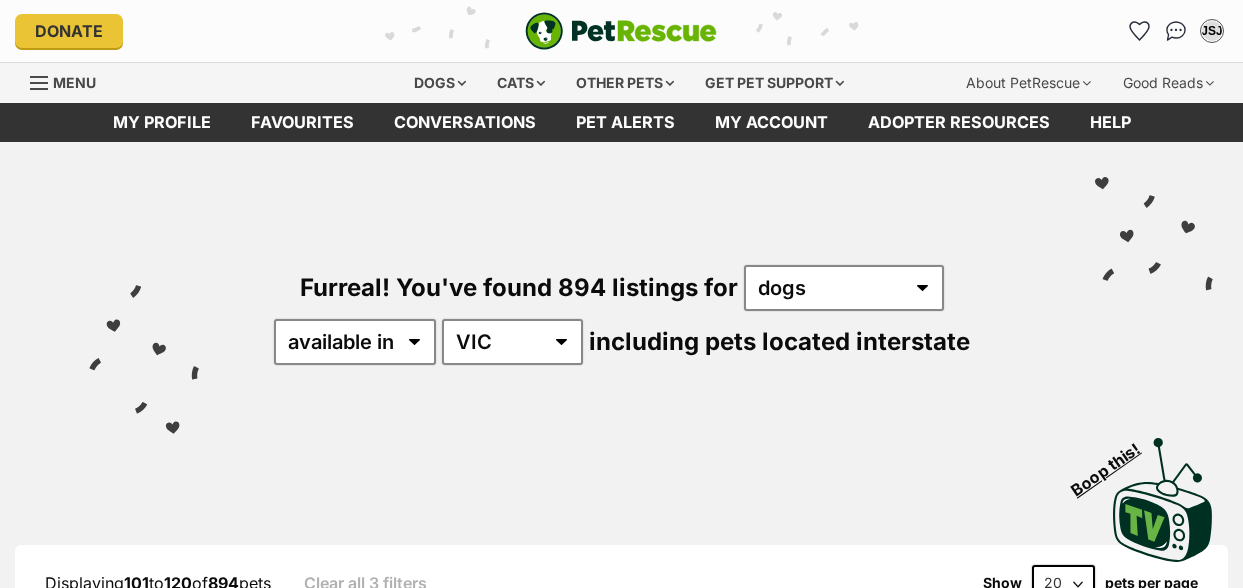 scroll, scrollTop: 197, scrollLeft: 0, axis: vertical 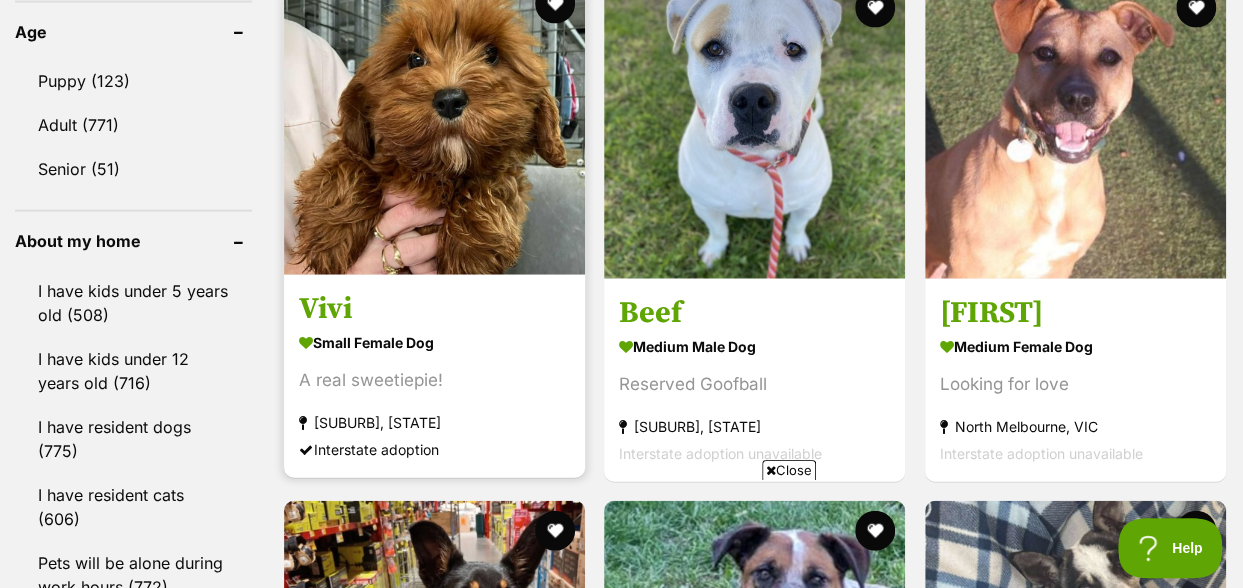 click at bounding box center (434, 124) 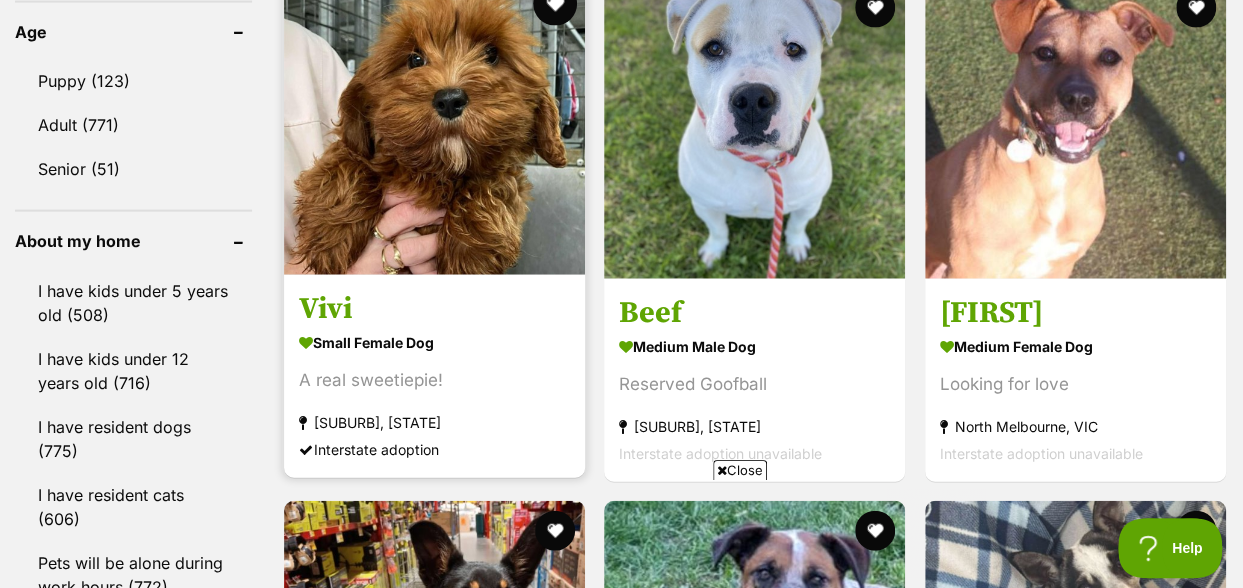 scroll, scrollTop: 0, scrollLeft: 0, axis: both 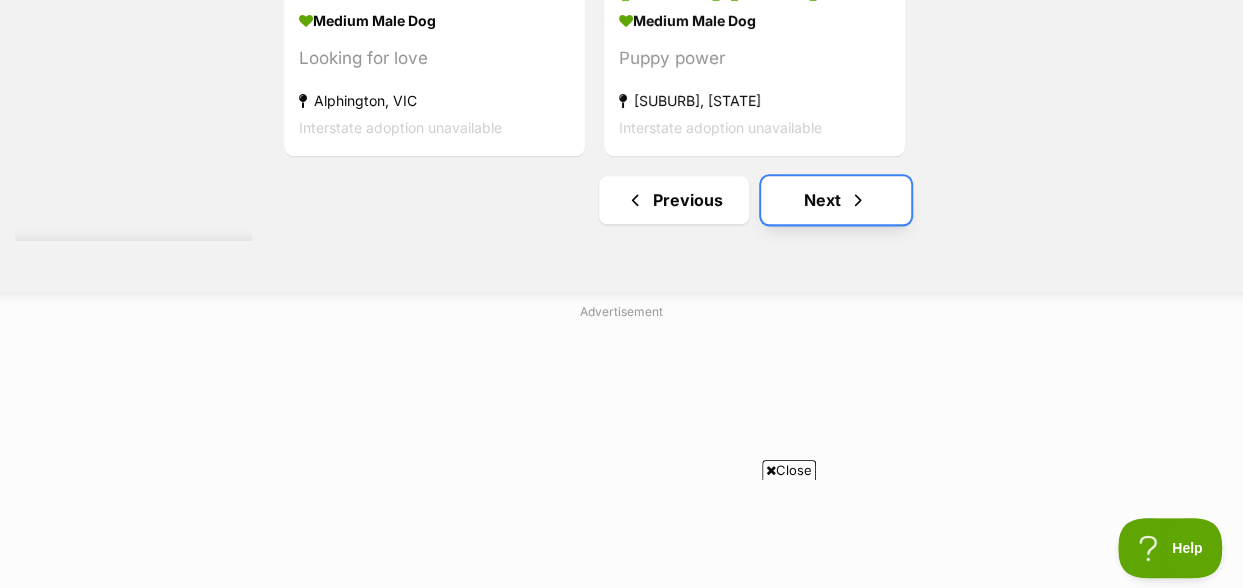 click on "Next" at bounding box center (836, 200) 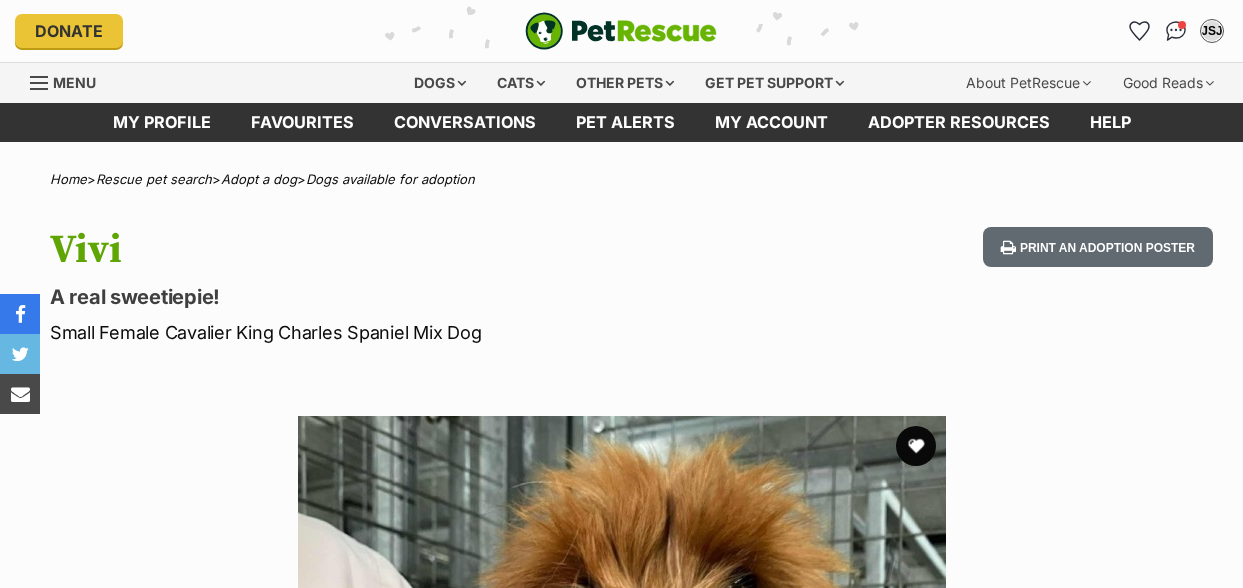 scroll, scrollTop: 0, scrollLeft: 0, axis: both 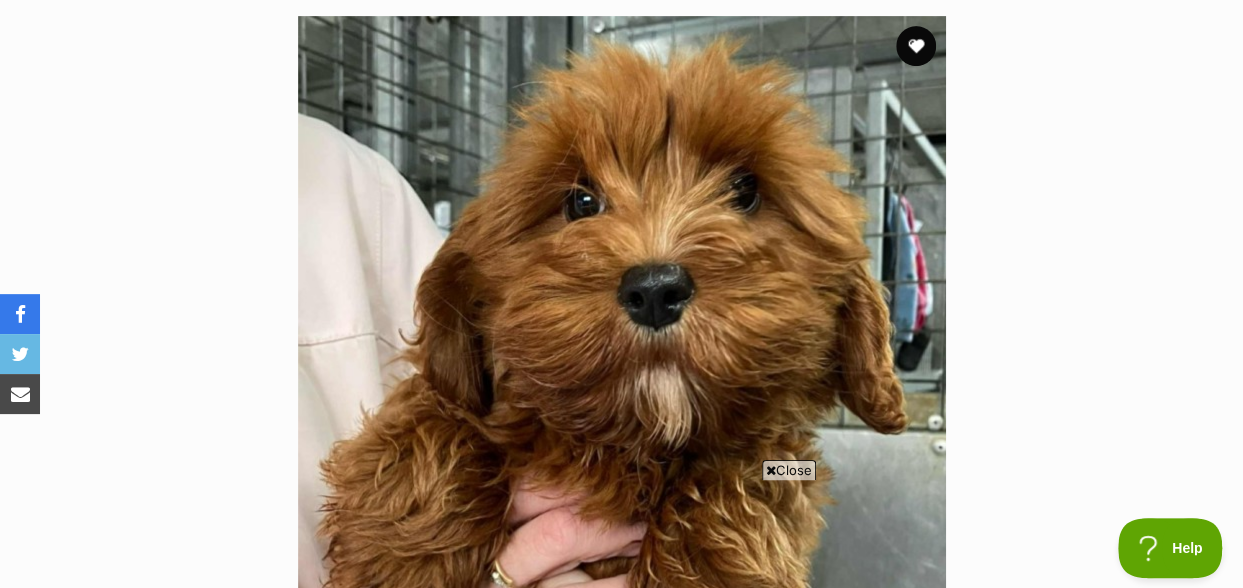 click on "Close" at bounding box center [789, 470] 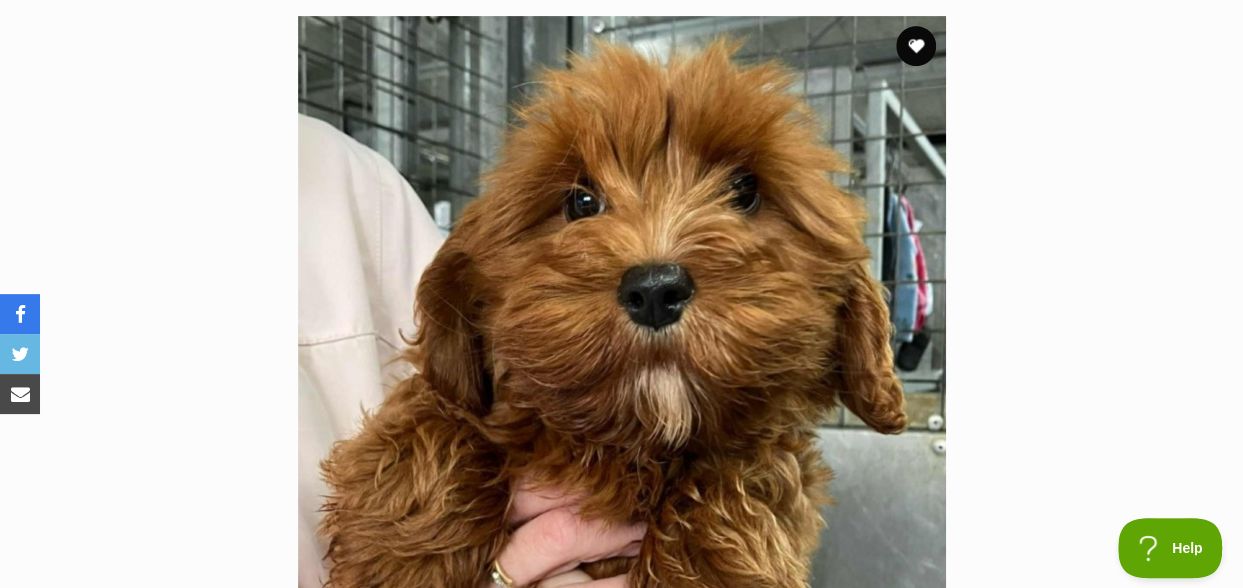 scroll, scrollTop: 0, scrollLeft: 0, axis: both 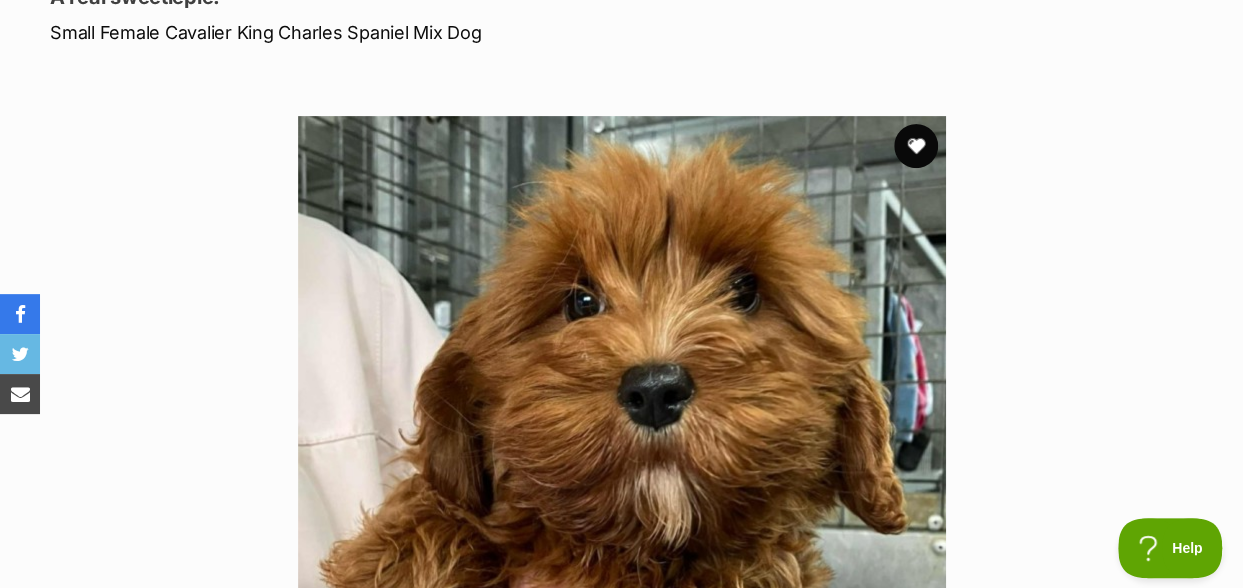 click at bounding box center [916, 146] 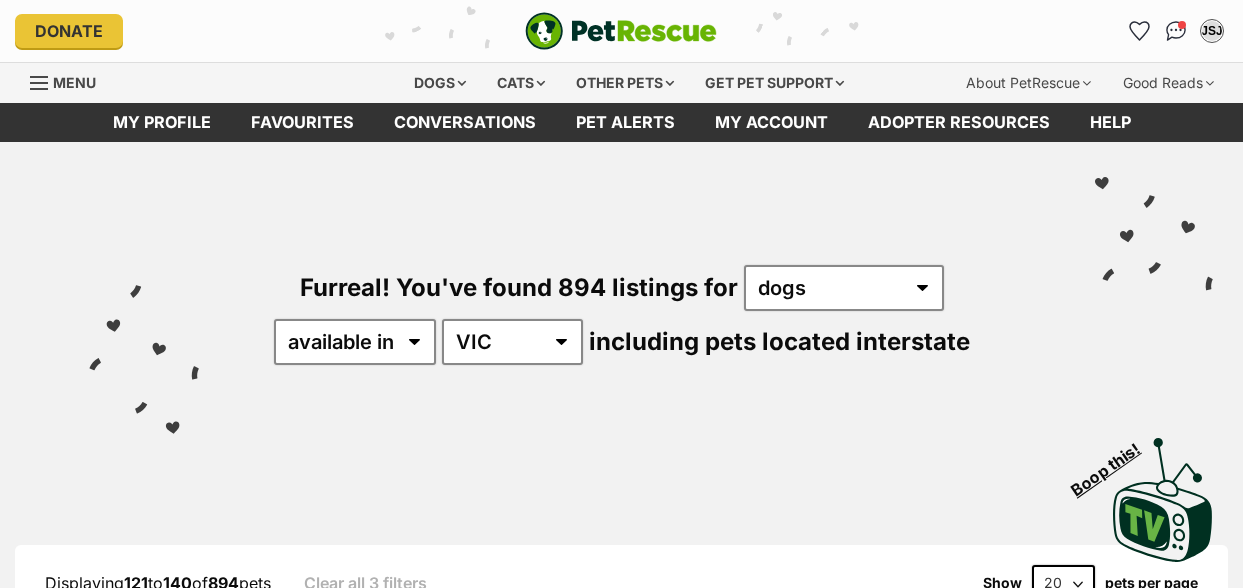 scroll, scrollTop: 0, scrollLeft: 0, axis: both 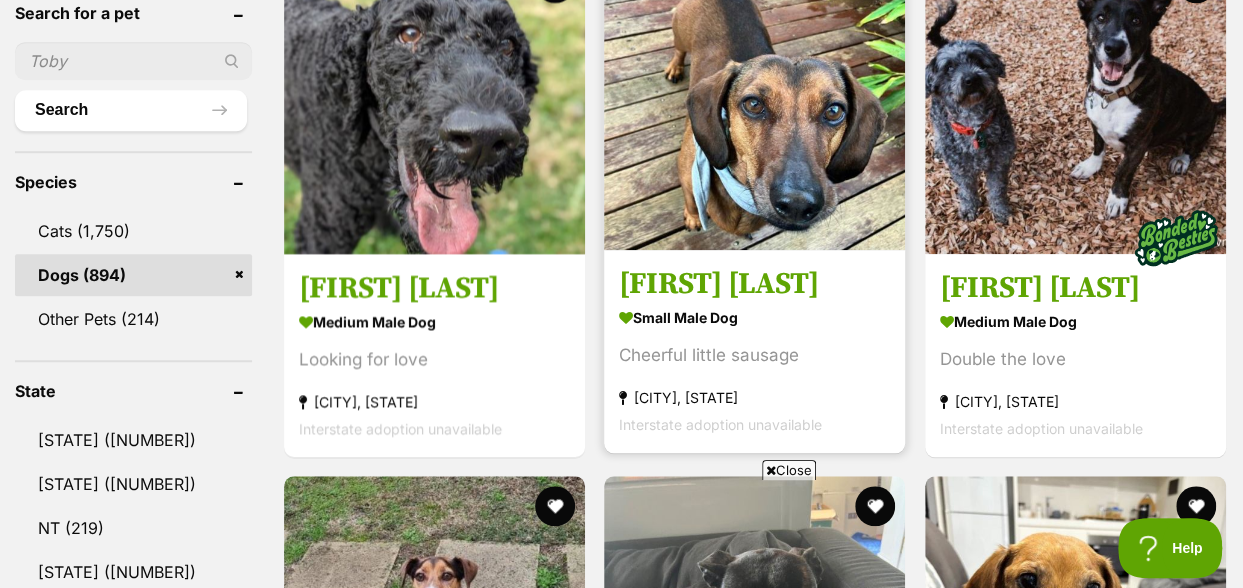 click at bounding box center (754, 99) 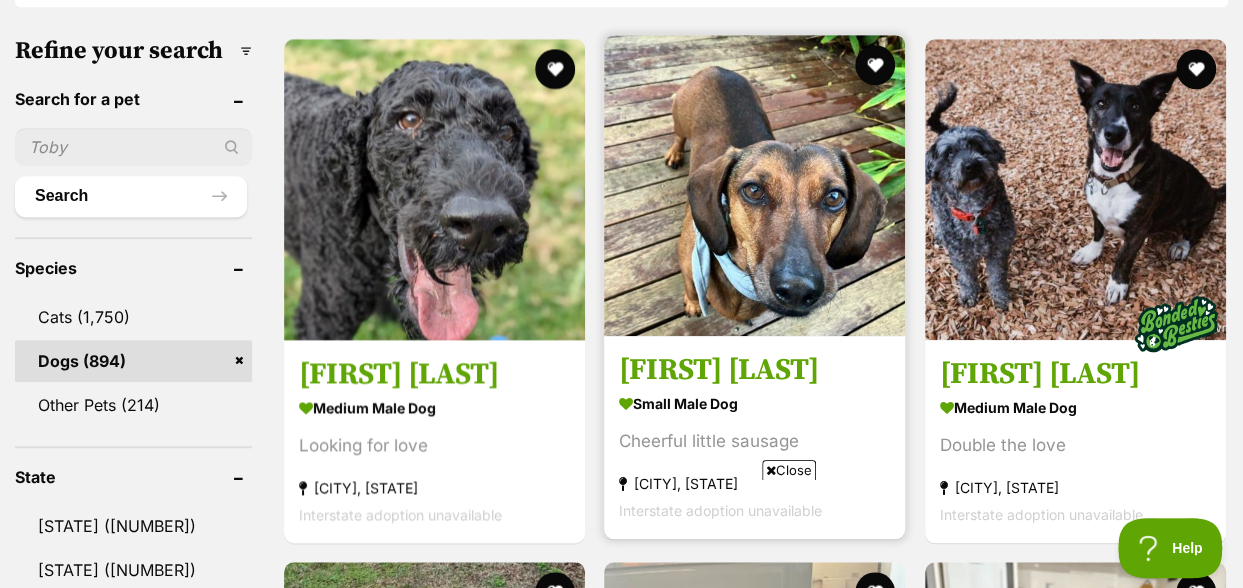 scroll, scrollTop: 500, scrollLeft: 0, axis: vertical 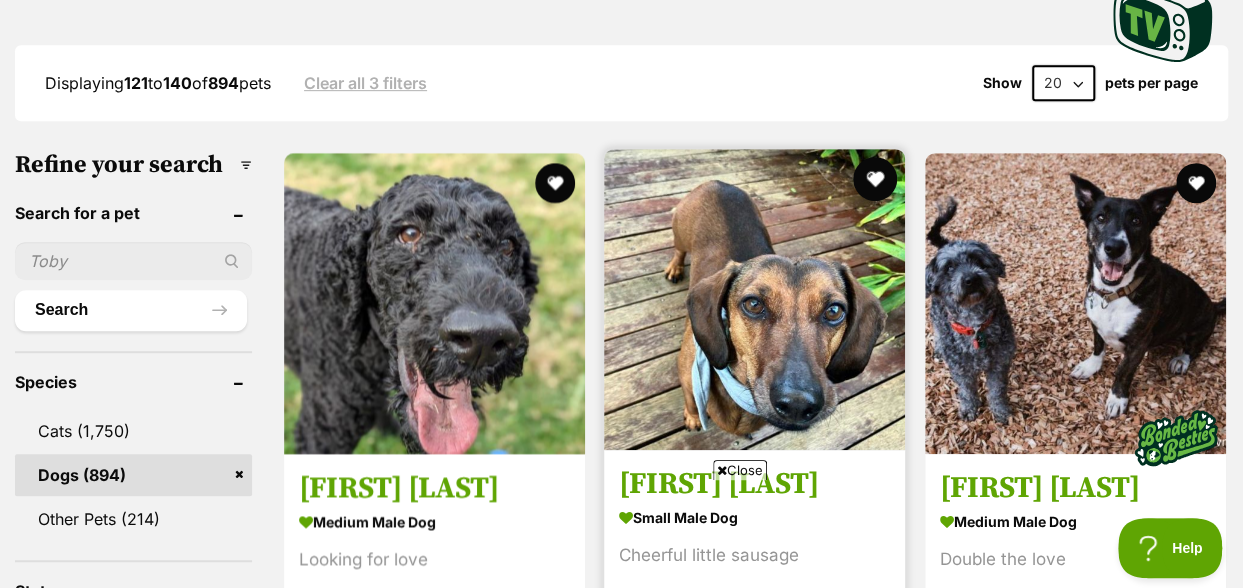 click at bounding box center [876, 179] 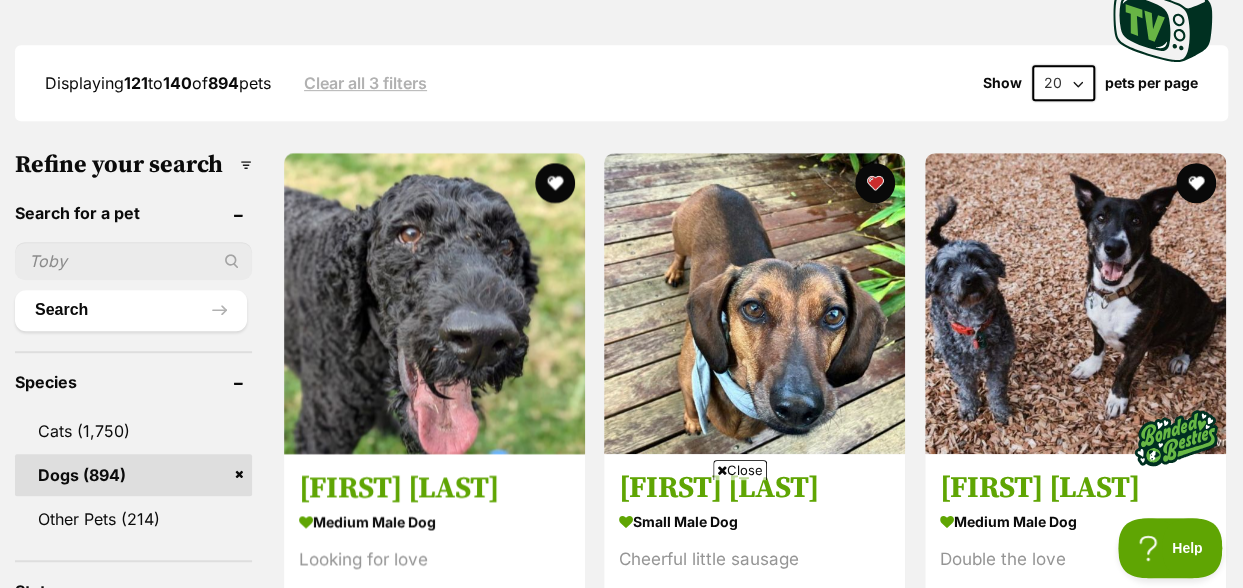 click on "Close" at bounding box center [740, 470] 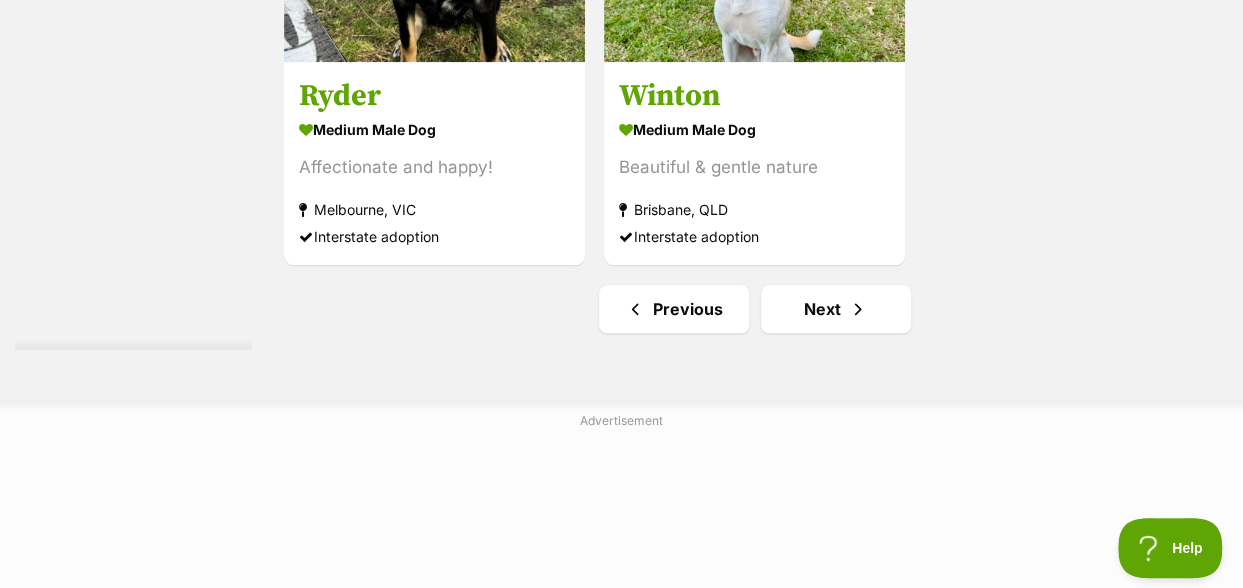 scroll, scrollTop: 4700, scrollLeft: 0, axis: vertical 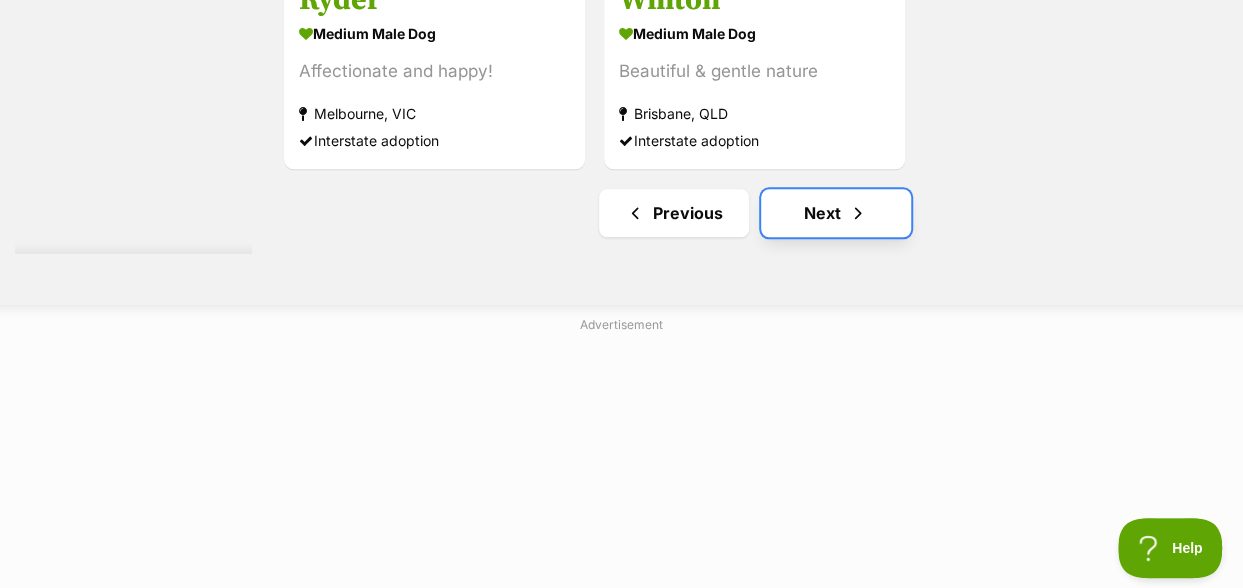 click on "Next" at bounding box center (836, 213) 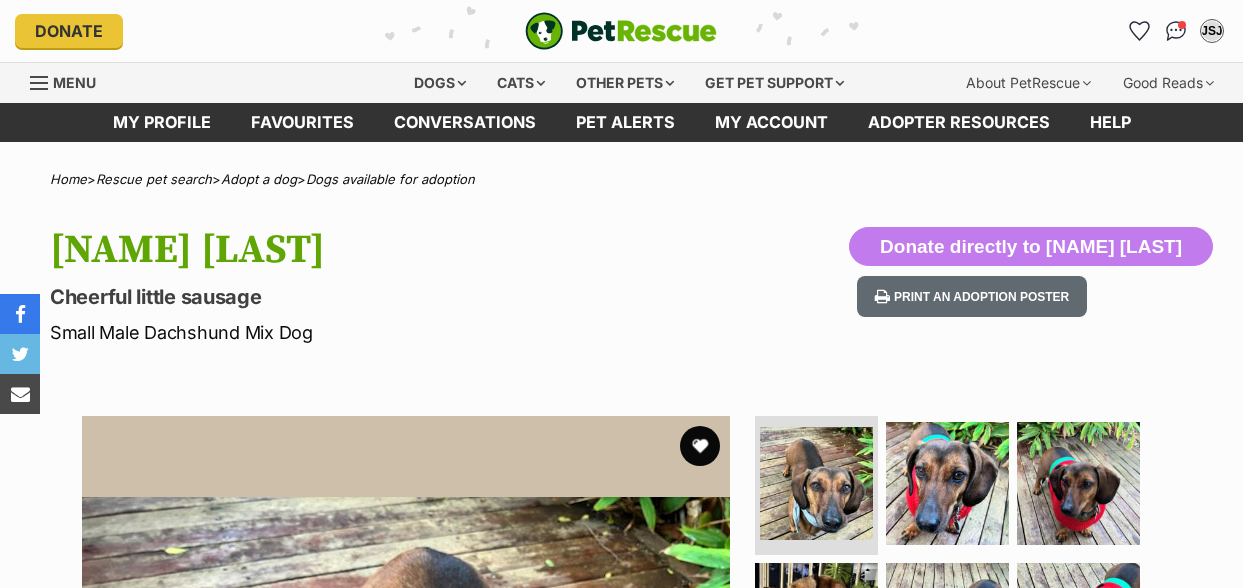 scroll, scrollTop: 0, scrollLeft: 0, axis: both 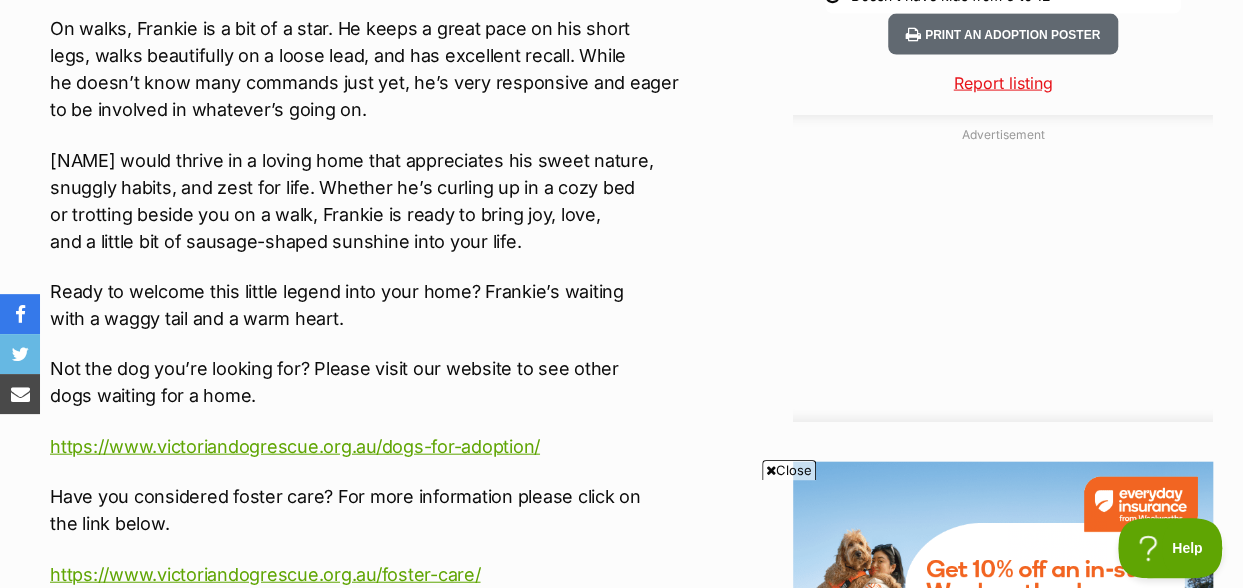 click on "Close" at bounding box center (789, 470) 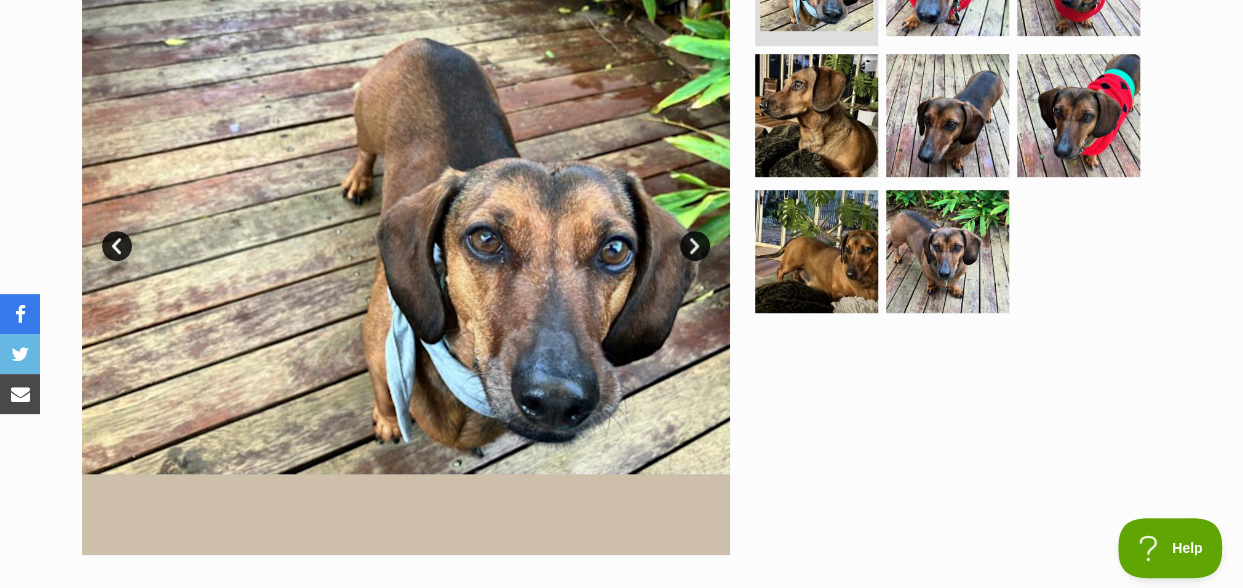 scroll, scrollTop: 300, scrollLeft: 0, axis: vertical 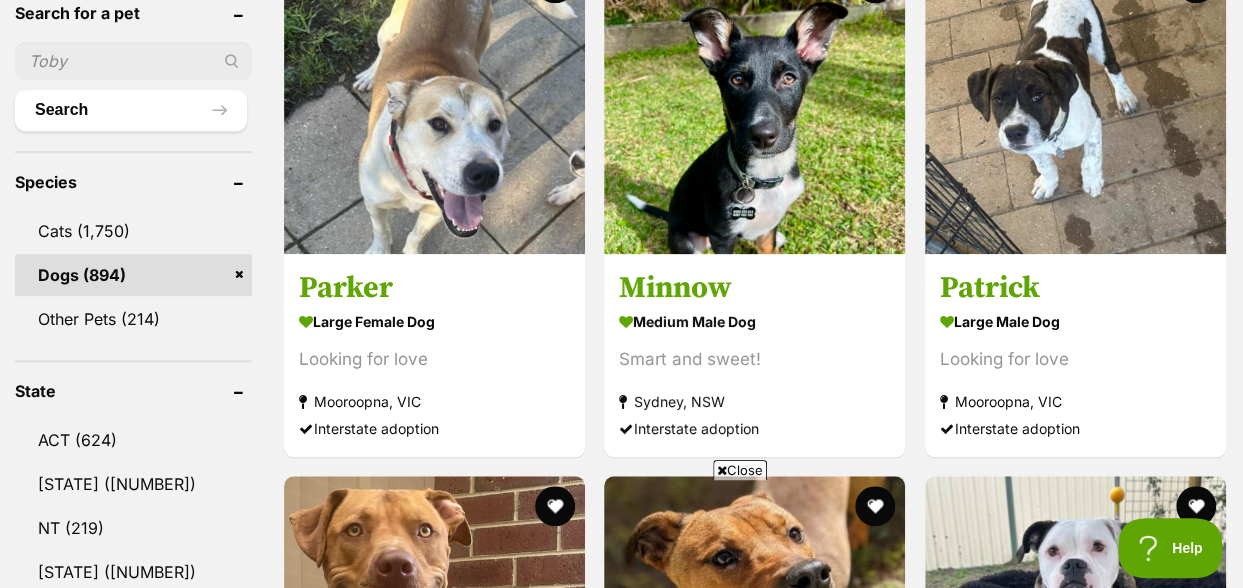 click on "Close" at bounding box center [740, 470] 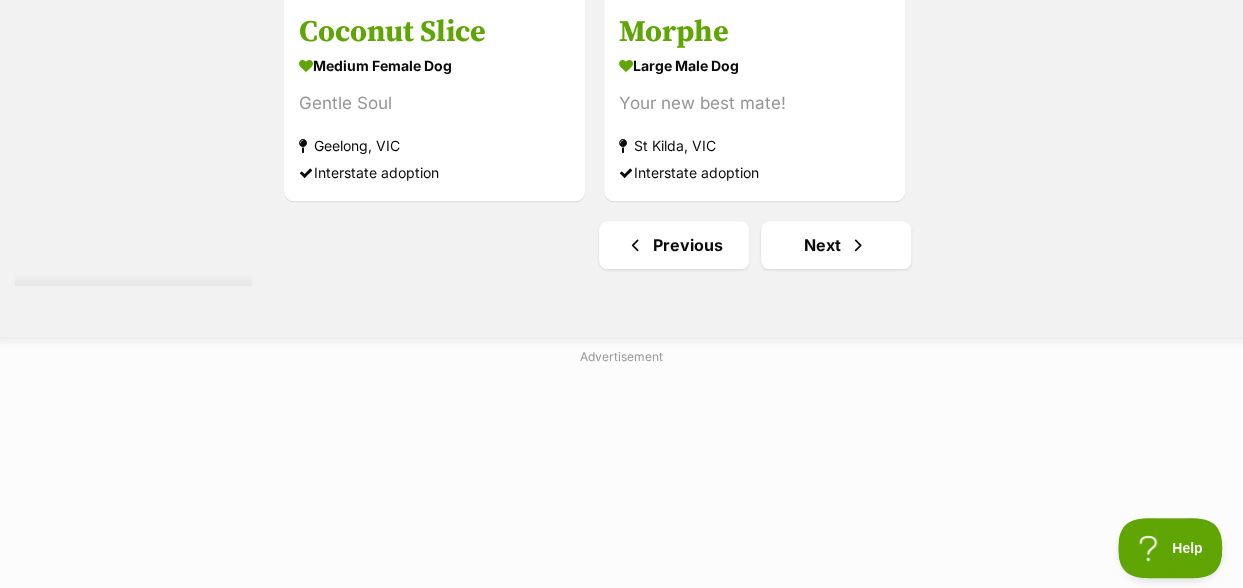 scroll, scrollTop: 4700, scrollLeft: 0, axis: vertical 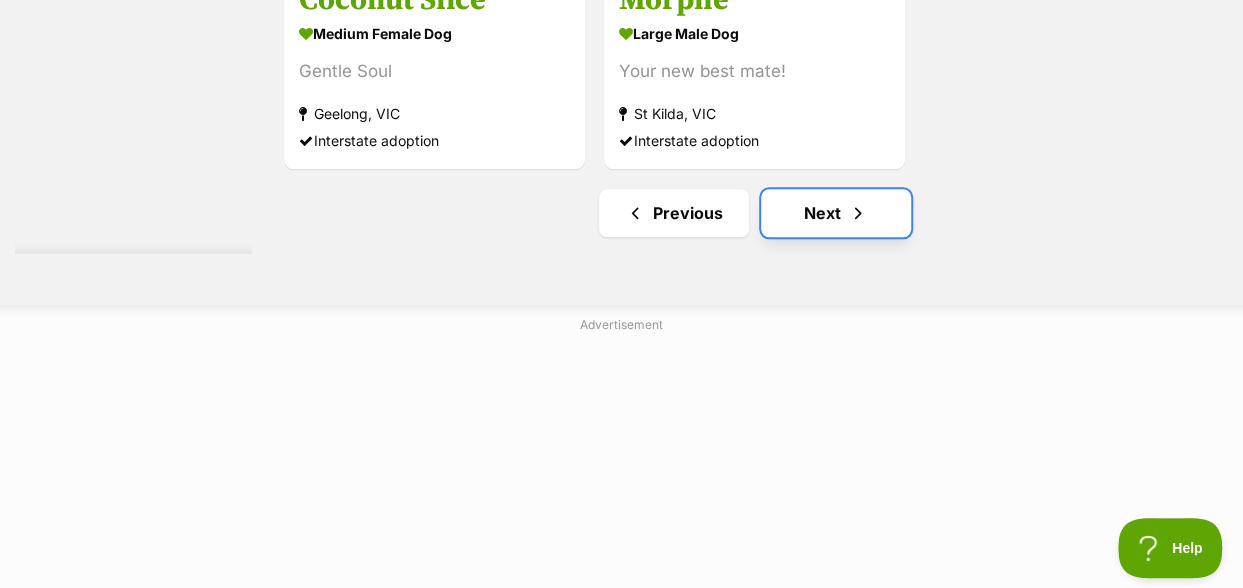 click on "Next" at bounding box center [836, 213] 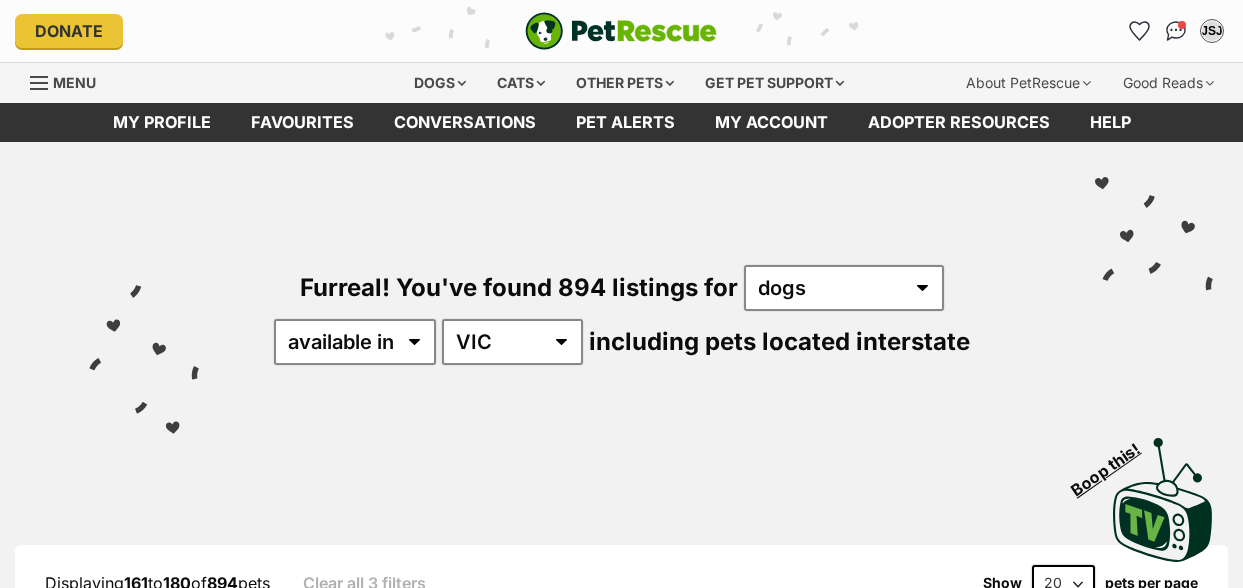 scroll, scrollTop: 0, scrollLeft: 0, axis: both 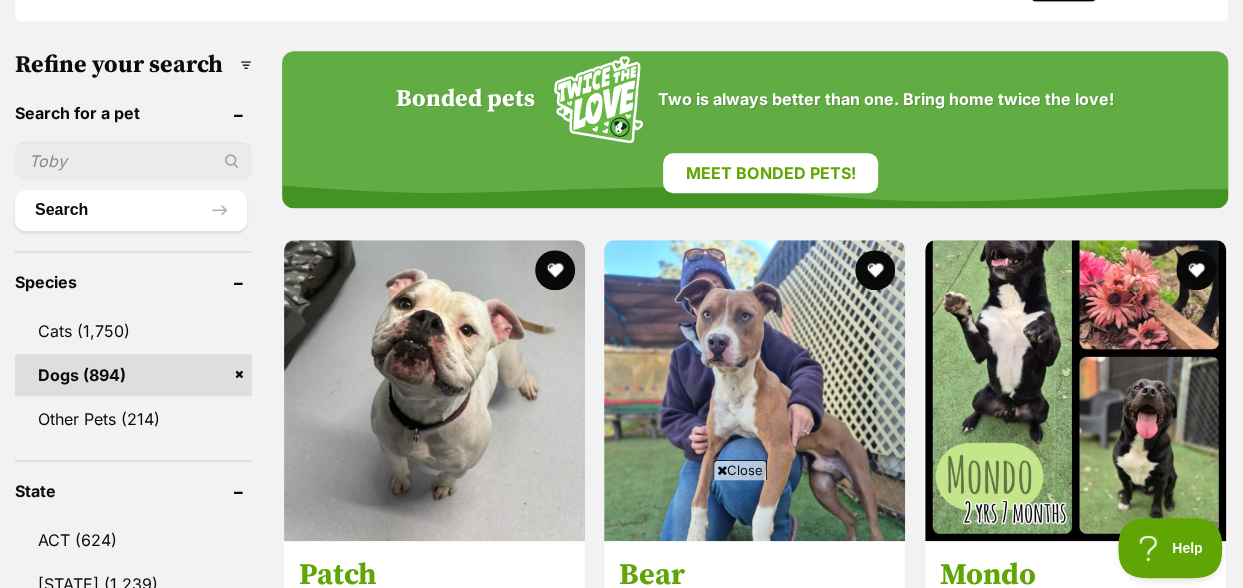 click on "Close" at bounding box center [740, 470] 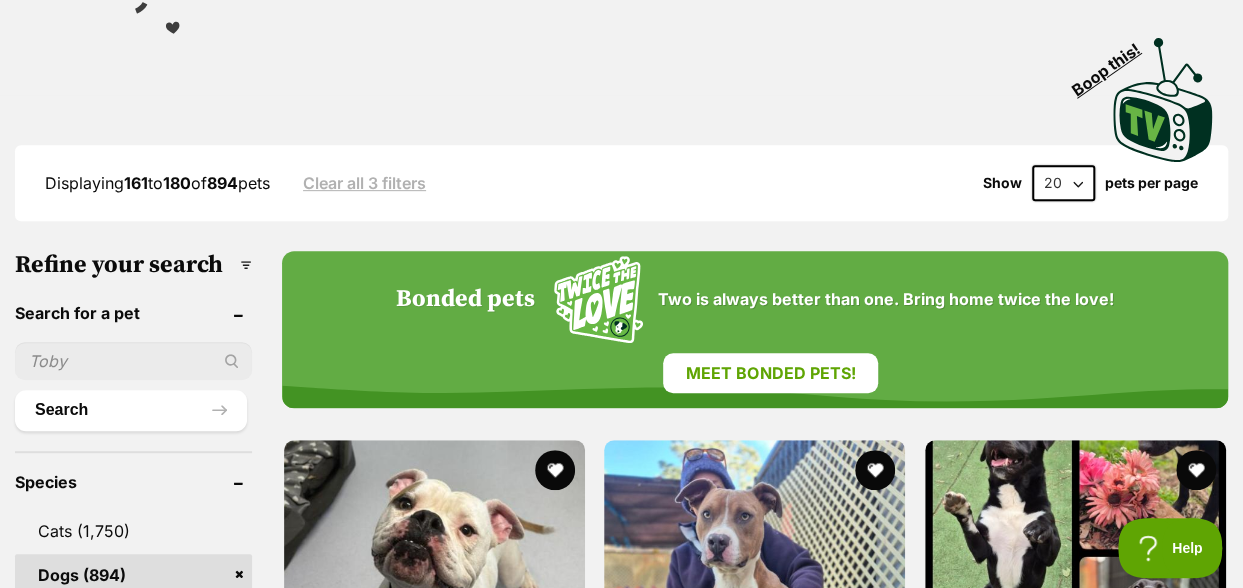 scroll, scrollTop: 0, scrollLeft: 0, axis: both 